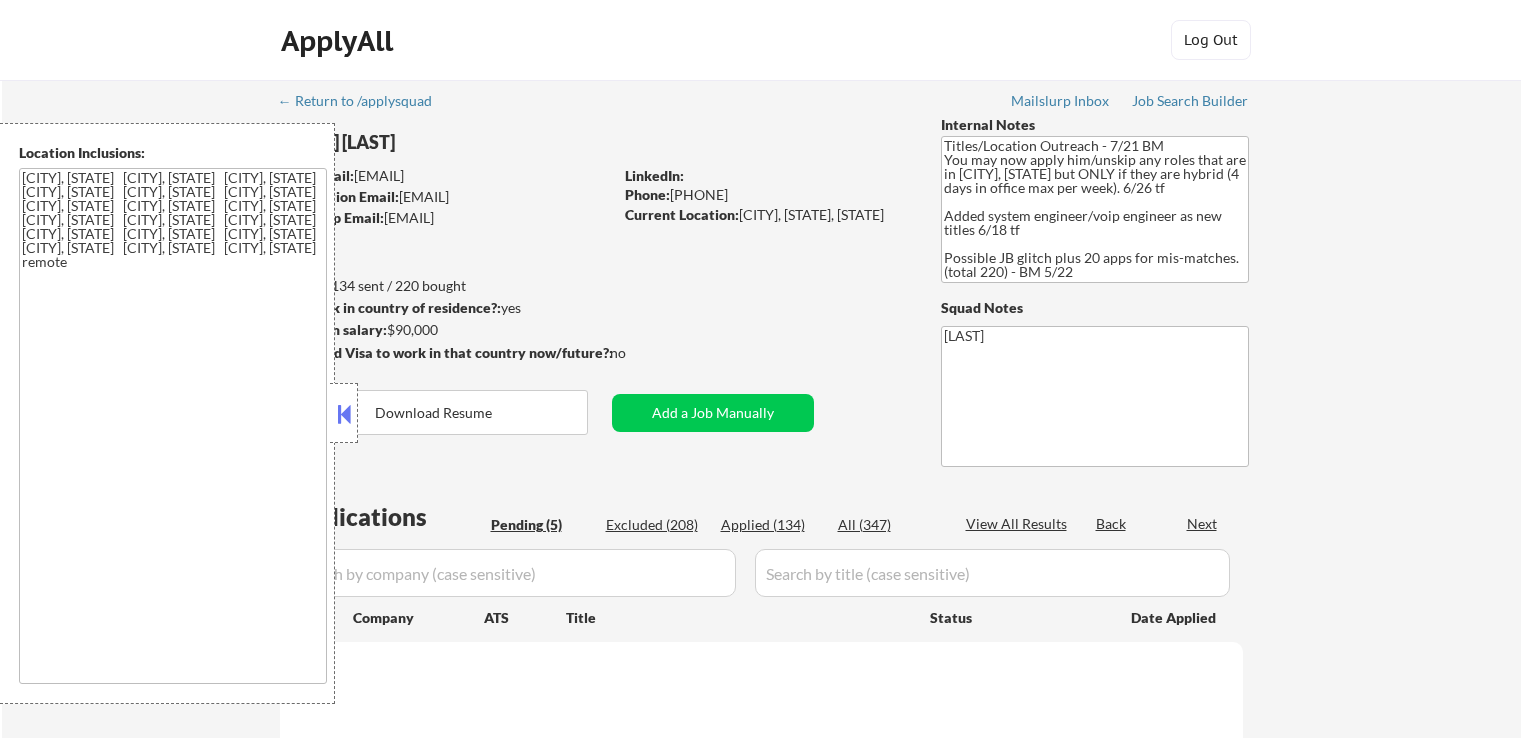 scroll, scrollTop: 0, scrollLeft: 0, axis: both 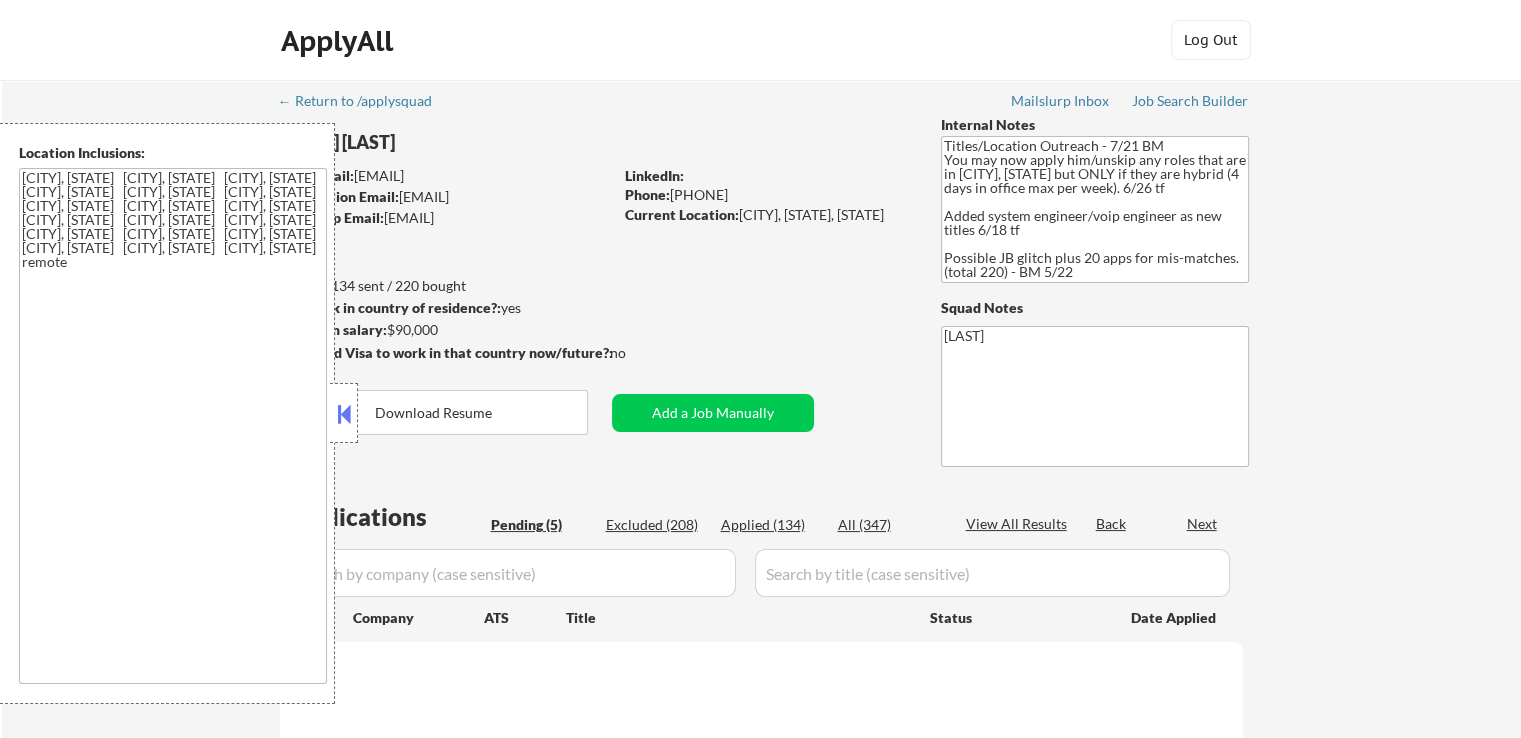 select on ""pending"" 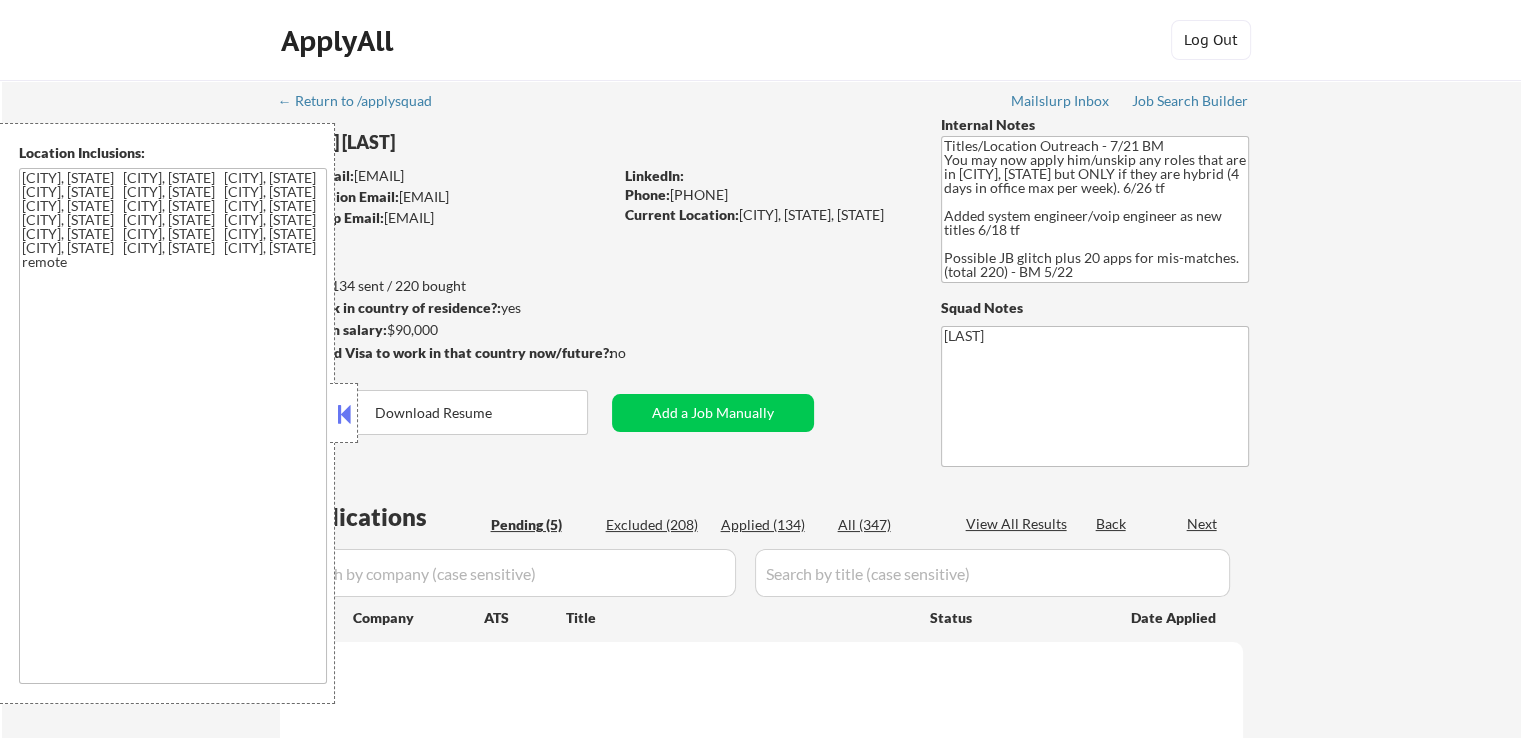 select on ""pending"" 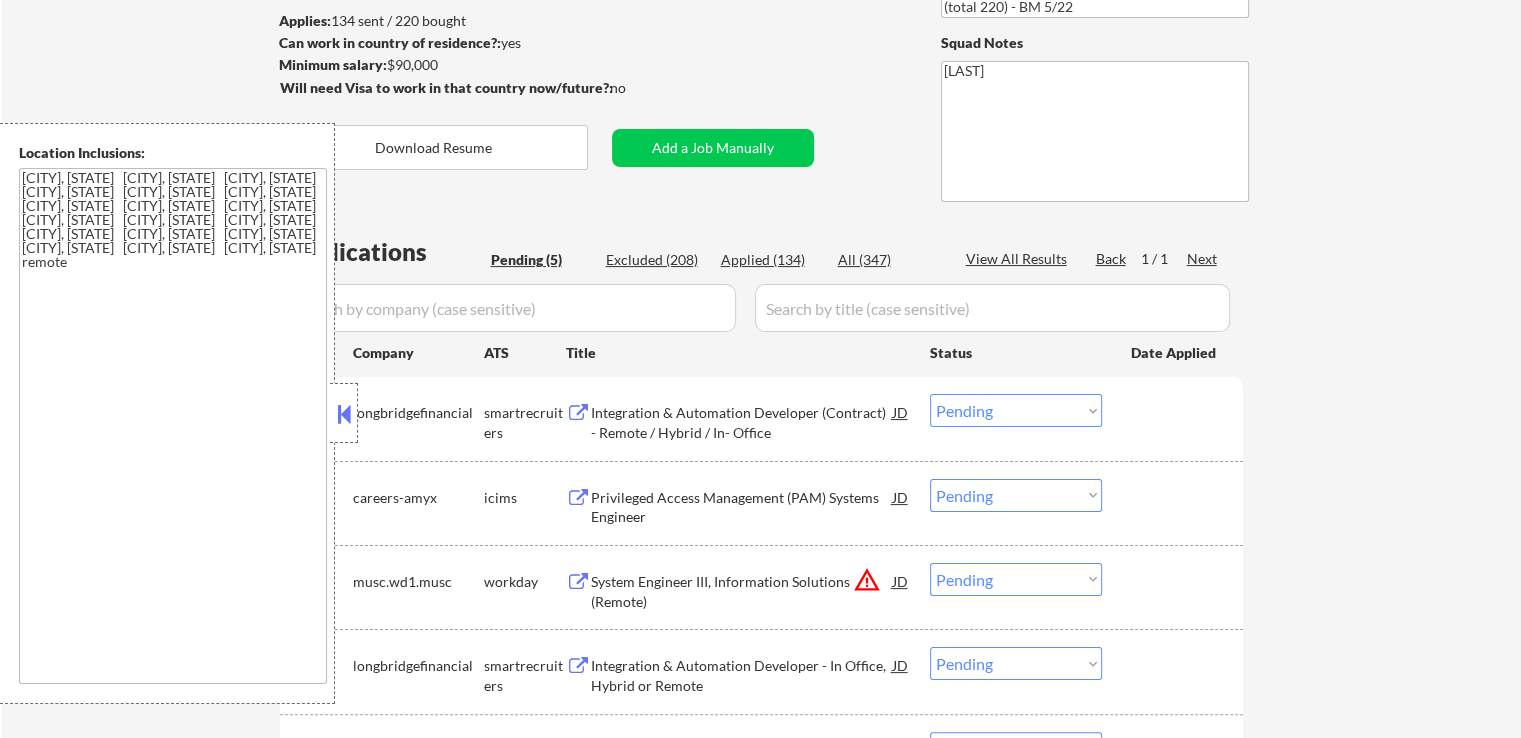 scroll, scrollTop: 300, scrollLeft: 0, axis: vertical 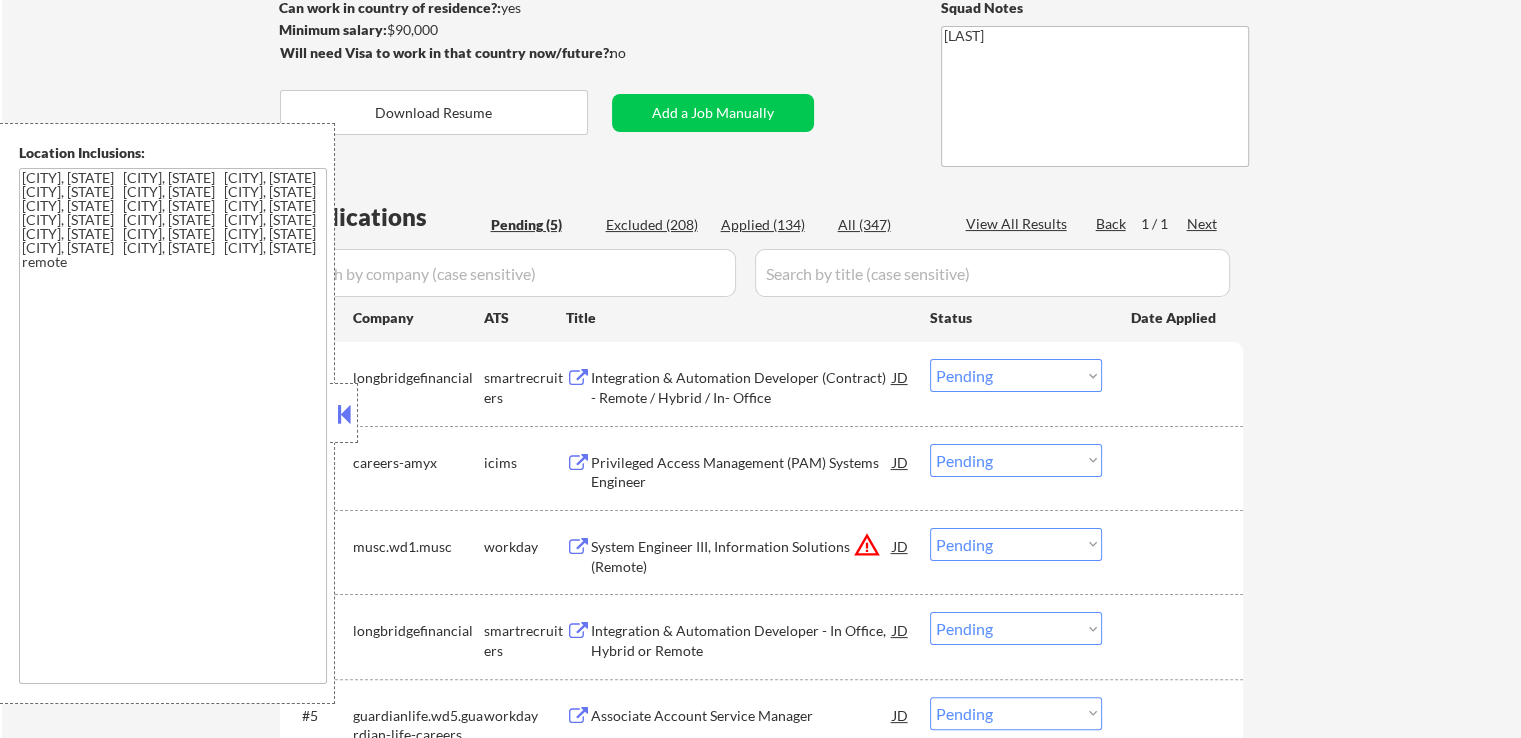 click on "Integration & Automation Developer (Contract) - Remote / Hybrid / In- Office" at bounding box center (742, 387) 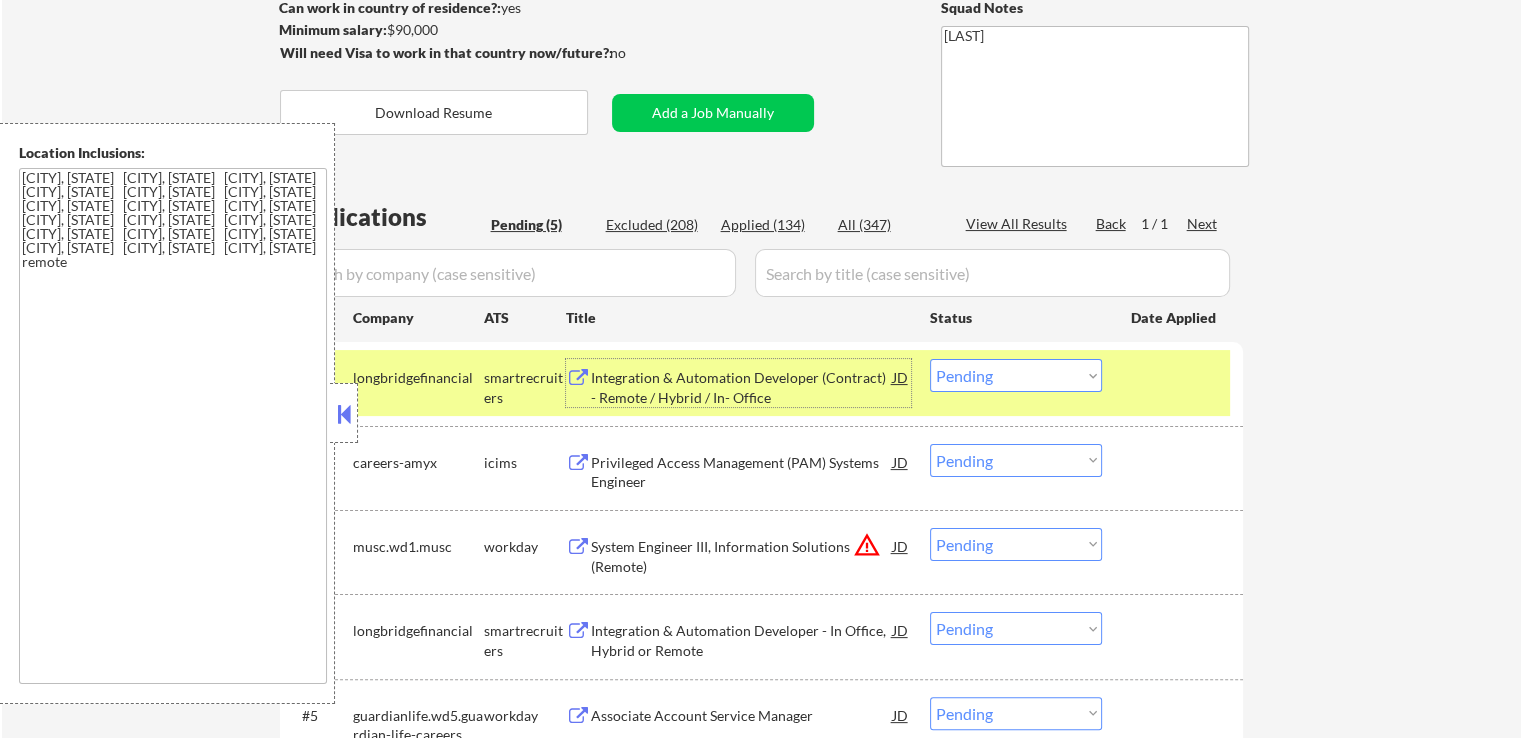 click on "Privileged Access Management (PAM) Systems Engineer" at bounding box center (742, 472) 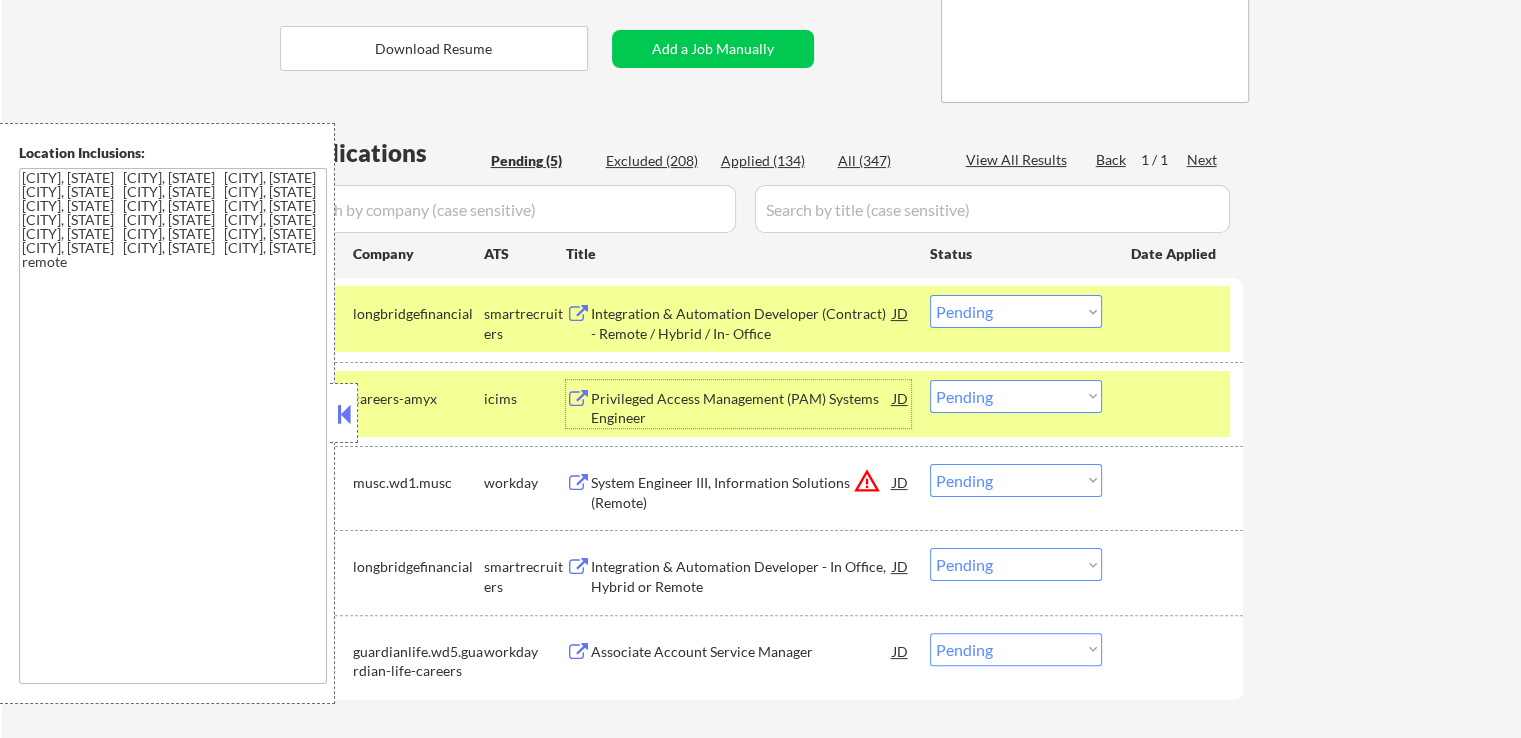 scroll, scrollTop: 400, scrollLeft: 0, axis: vertical 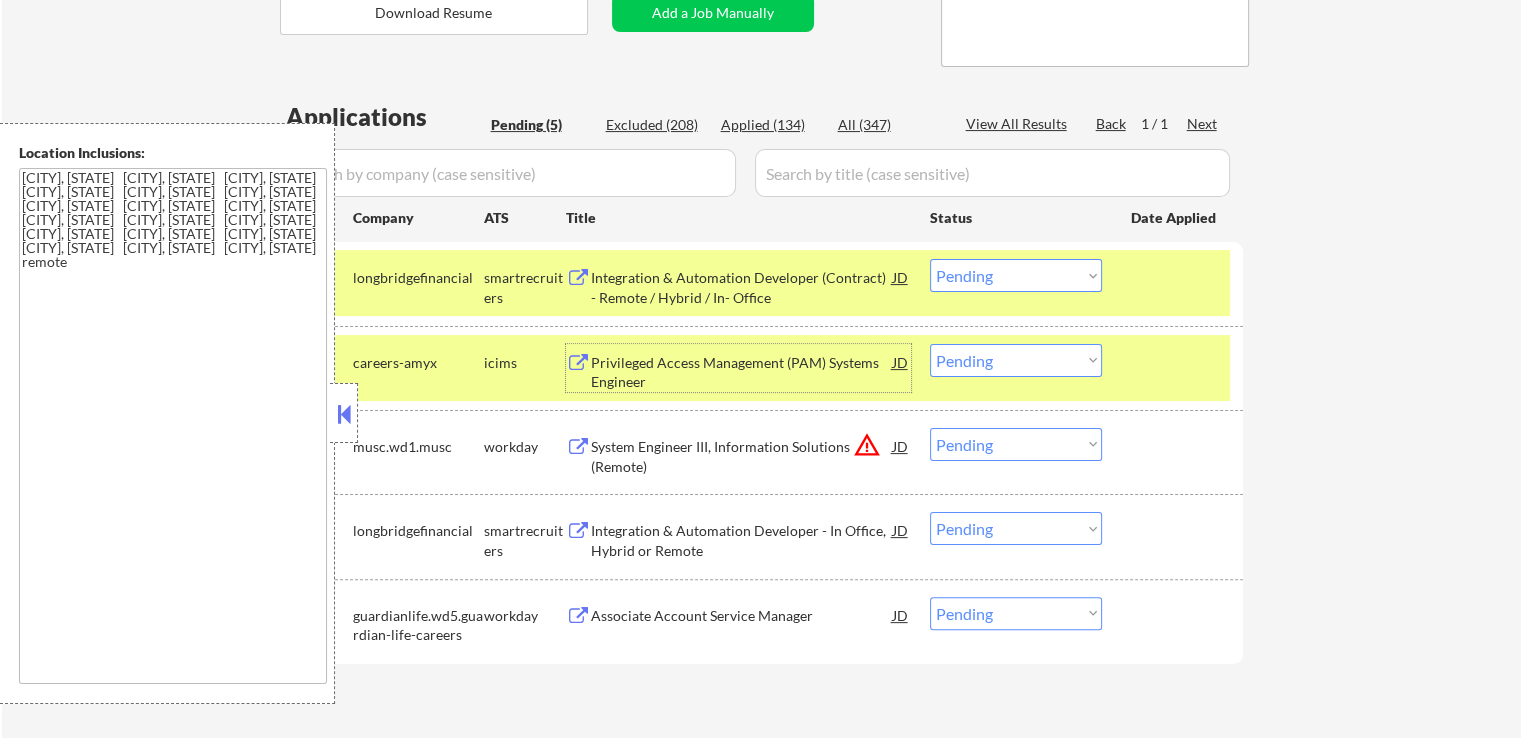 click on "Choose an option... Pending Applied Excluded (Questions) Excluded (Expired) Excluded (Location) Excluded (Bad Match) Excluded (Blocklist) Excluded (Salary) Excluded (Other)" at bounding box center (1016, 275) 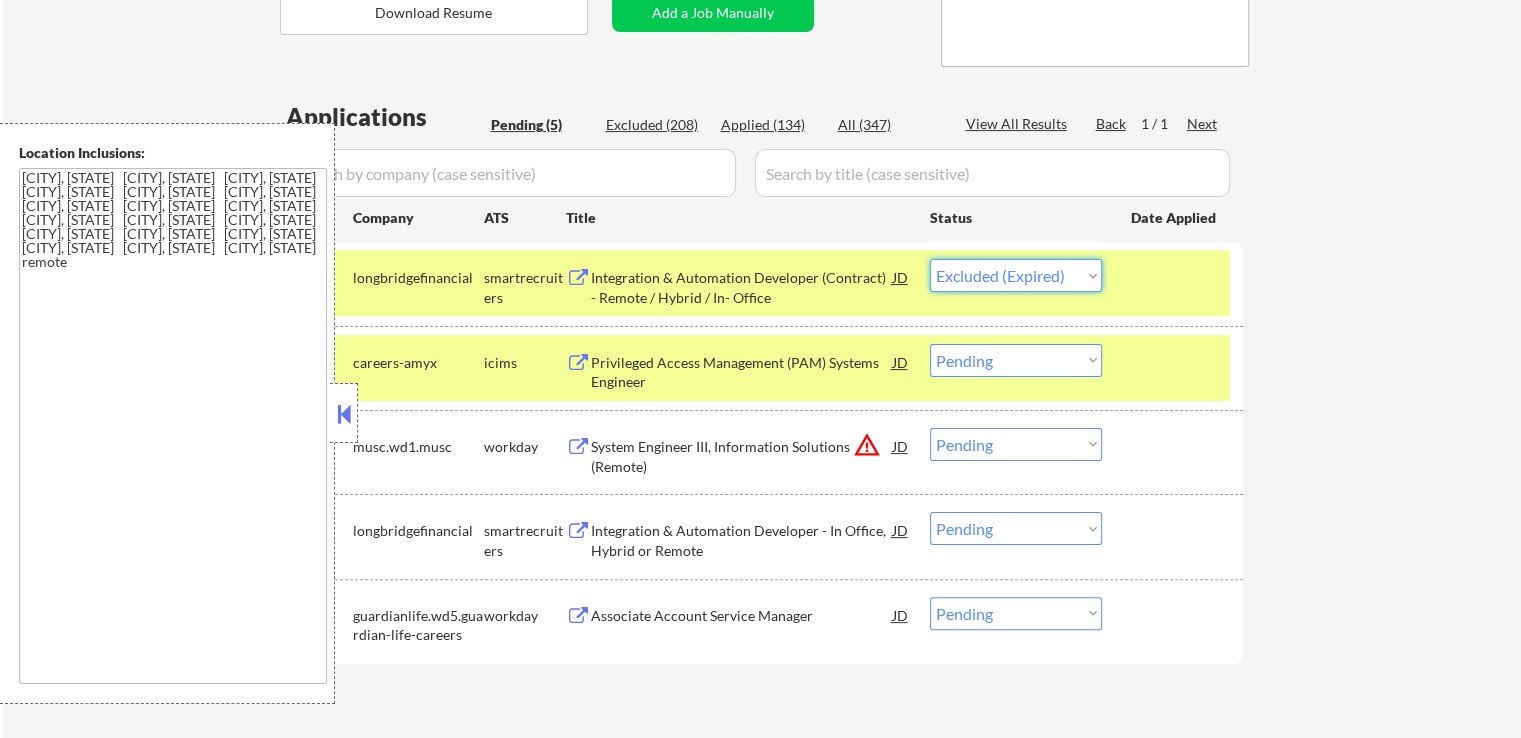 click on "Choose an option... Pending Applied Excluded (Questions) Excluded (Expired) Excluded (Location) Excluded (Bad Match) Excluded (Blocklist) Excluded (Salary) Excluded (Other)" at bounding box center [1016, 275] 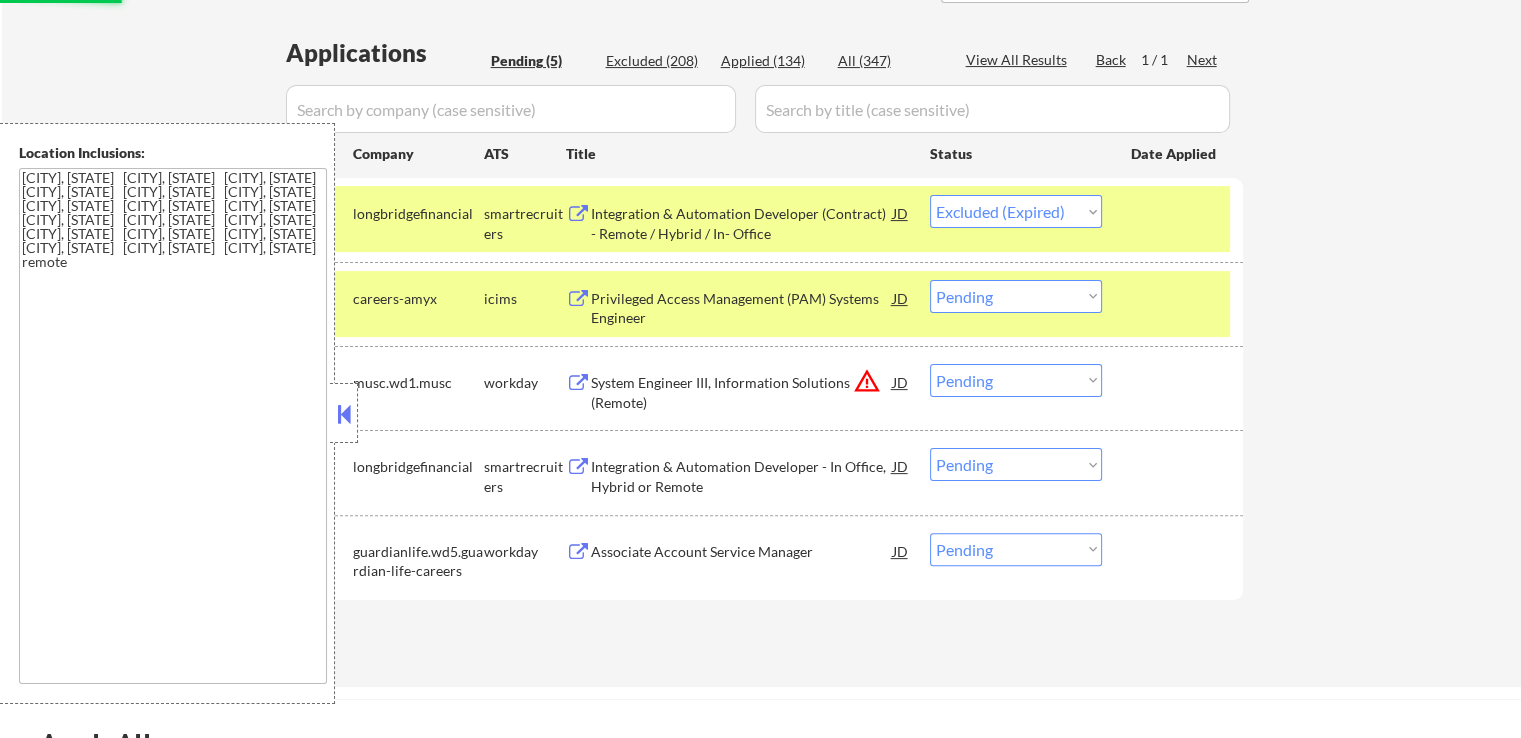 scroll, scrollTop: 500, scrollLeft: 0, axis: vertical 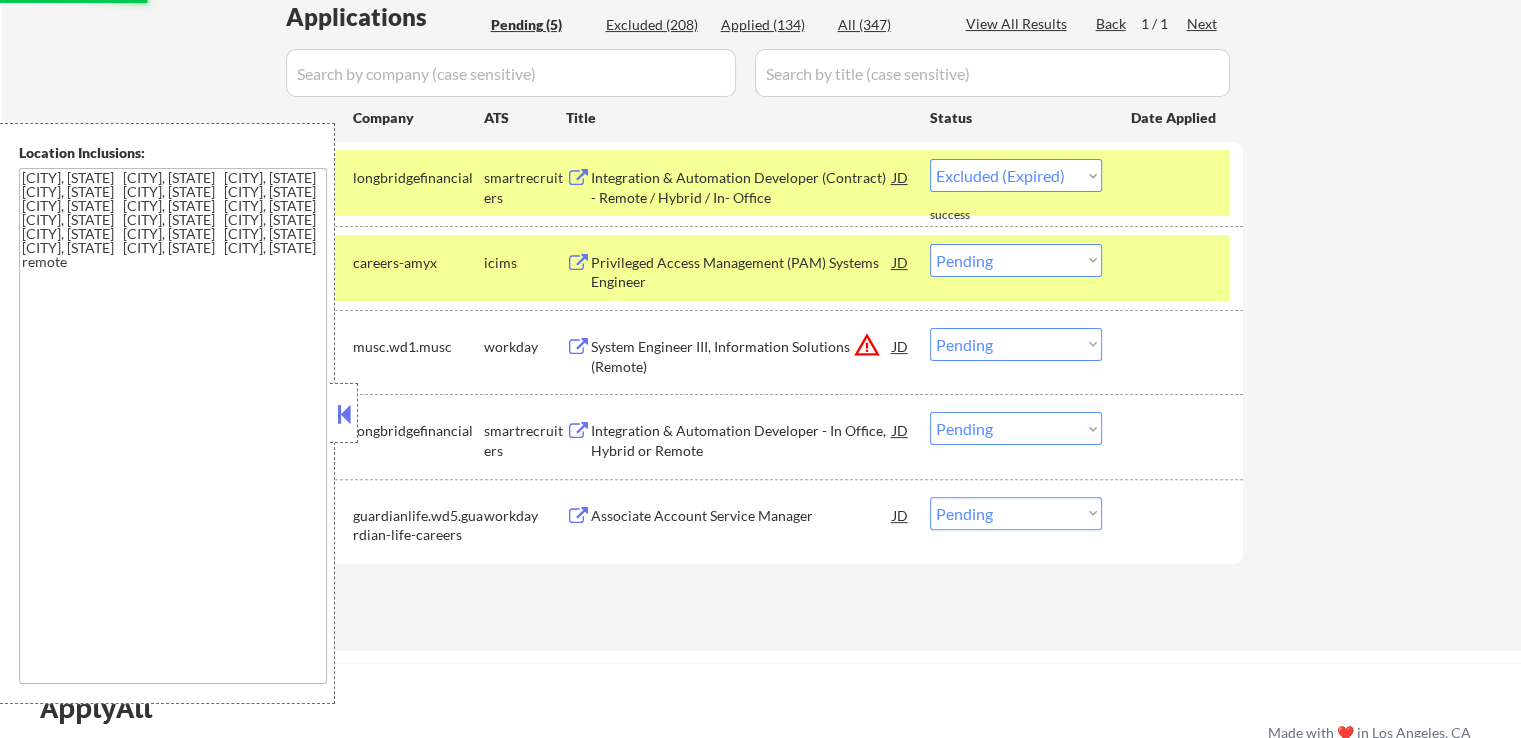 select on ""pending"" 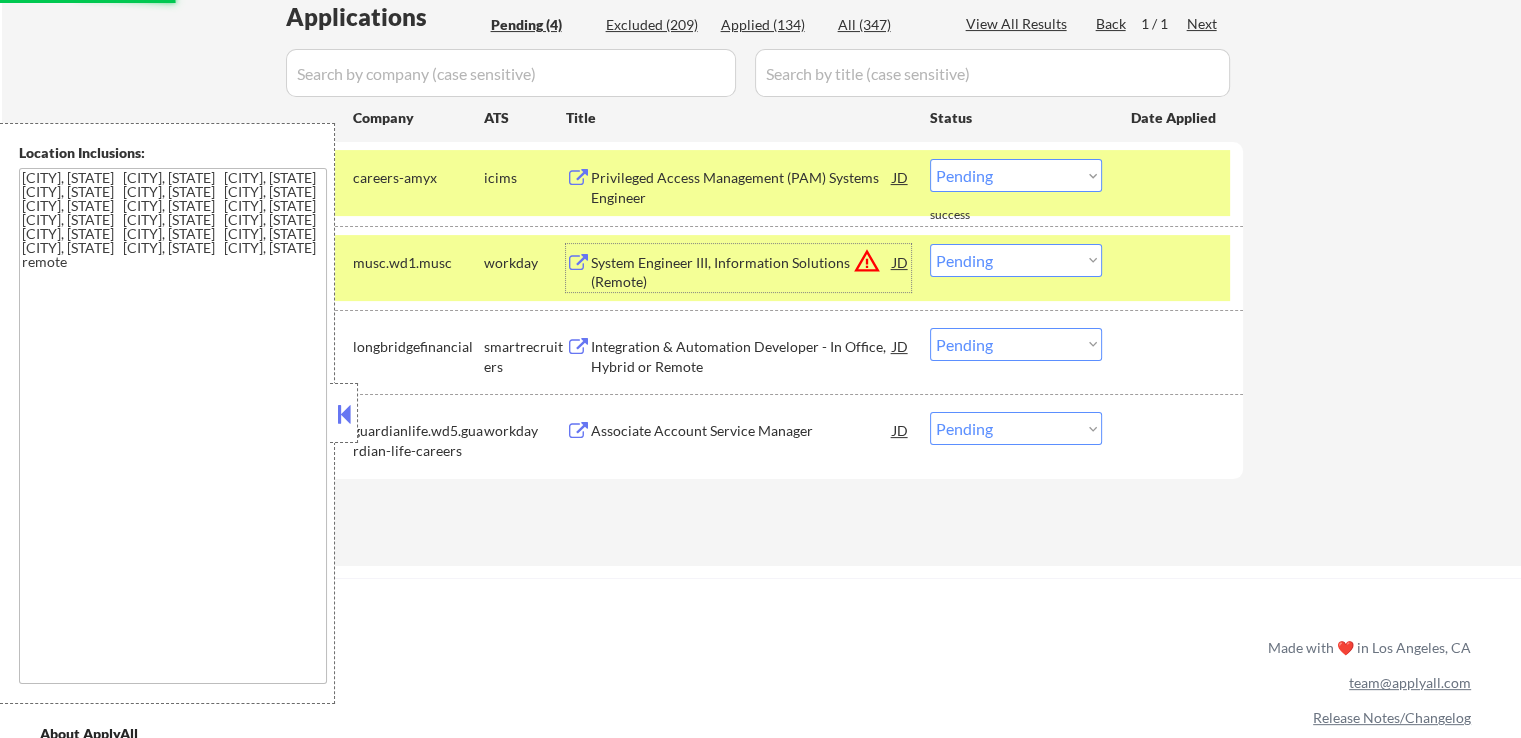 click on "System Engineer III, Information Solutions (Remote)" at bounding box center [742, 272] 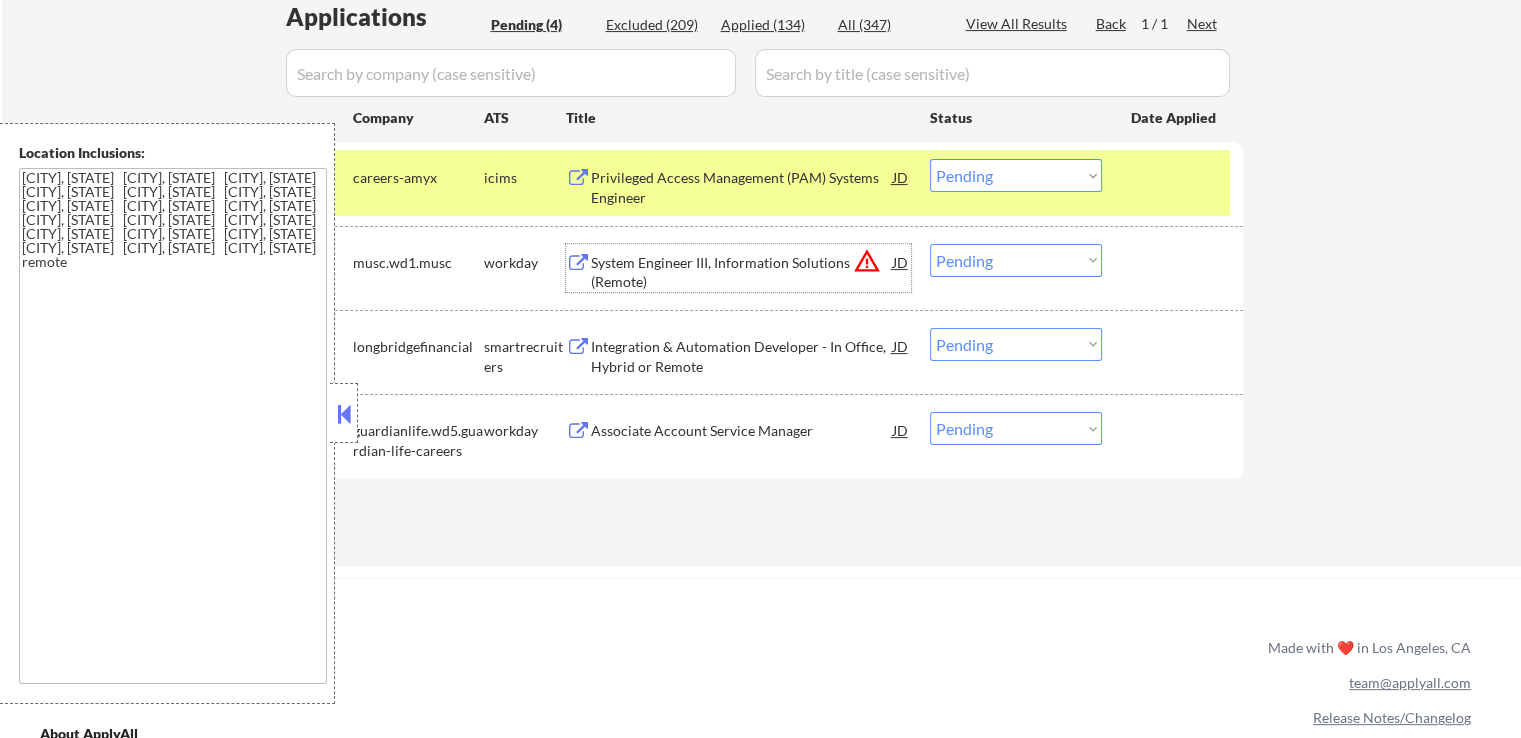 click on "Choose an option... Pending Applied Excluded (Questions) Excluded (Expired) Excluded (Location) Excluded (Bad Match) Excluded (Blocklist) Excluded (Salary) Excluded (Other)" at bounding box center (1016, 260) 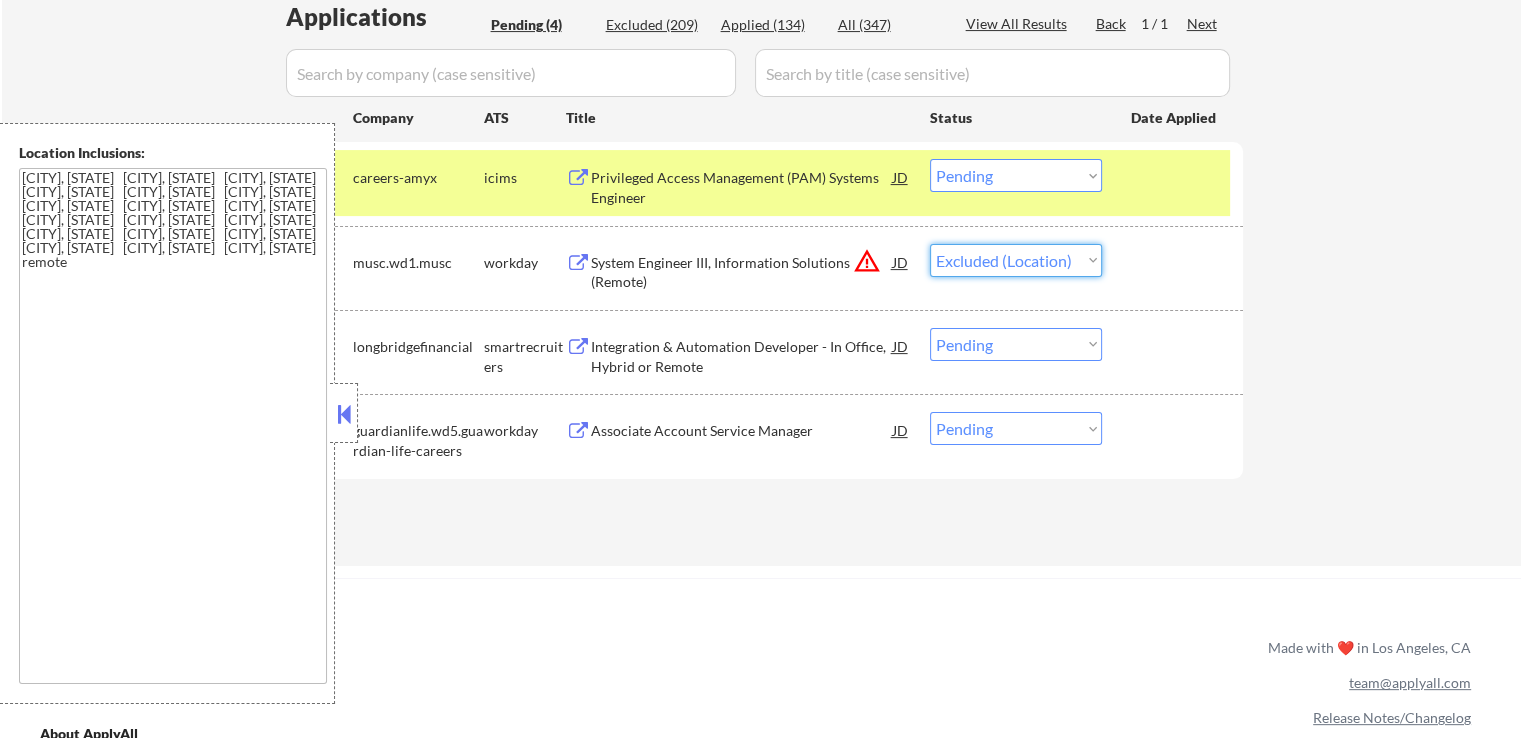click on "Choose an option... Pending Applied Excluded (Questions) Excluded (Expired) Excluded (Location) Excluded (Bad Match) Excluded (Blocklist) Excluded (Salary) Excluded (Other)" at bounding box center (1016, 260) 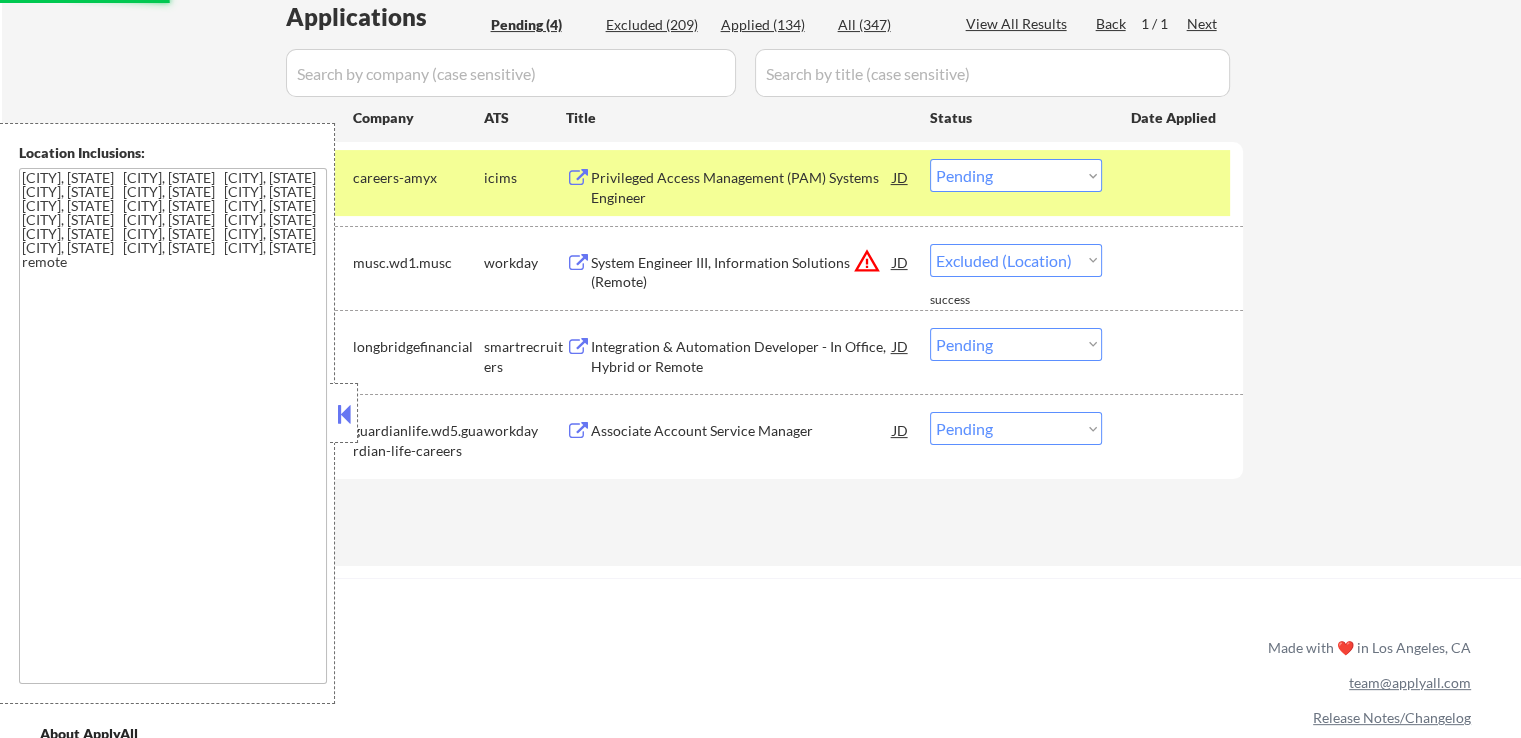 select on ""pending"" 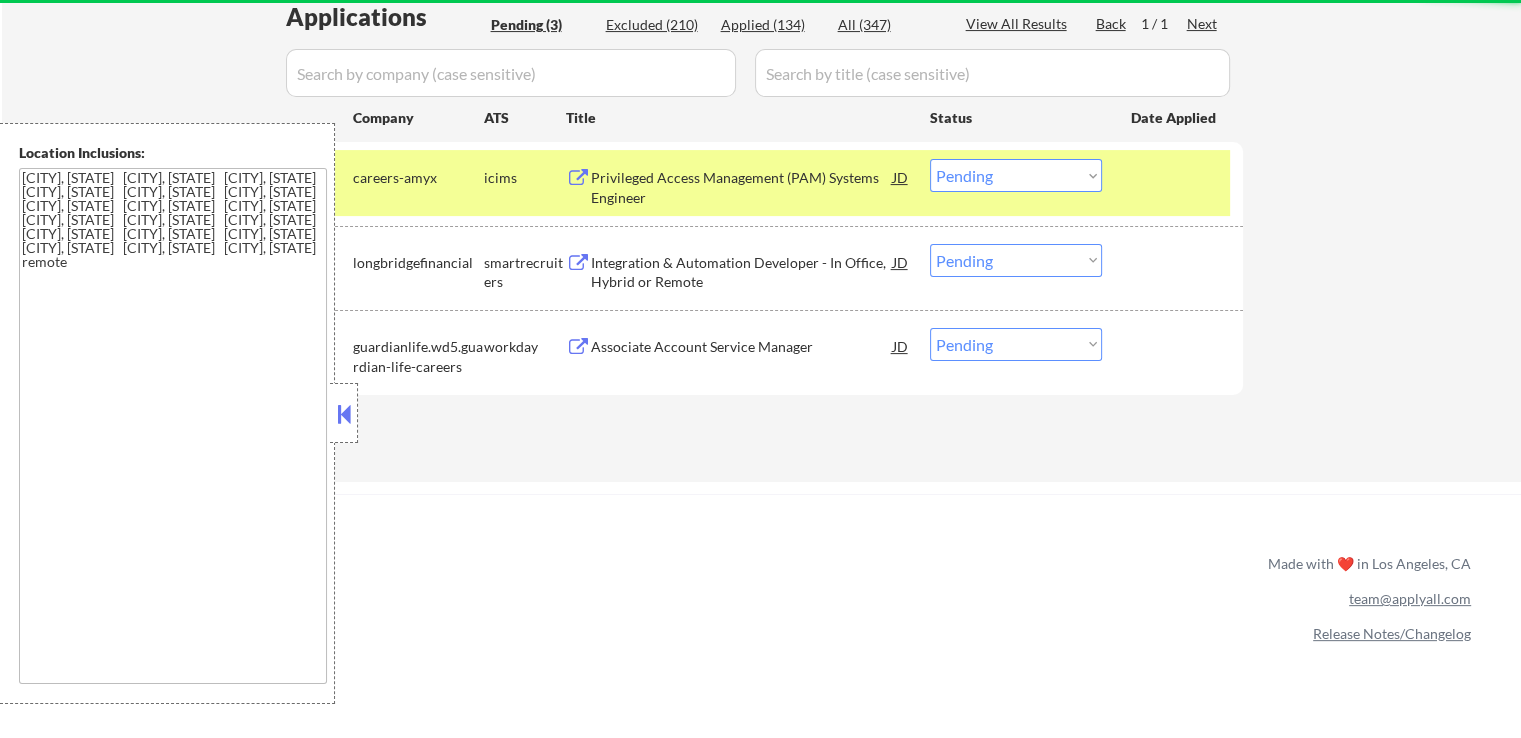 click on "Integration & Automation Developer - In Office, Hybrid or Remote" at bounding box center [742, 272] 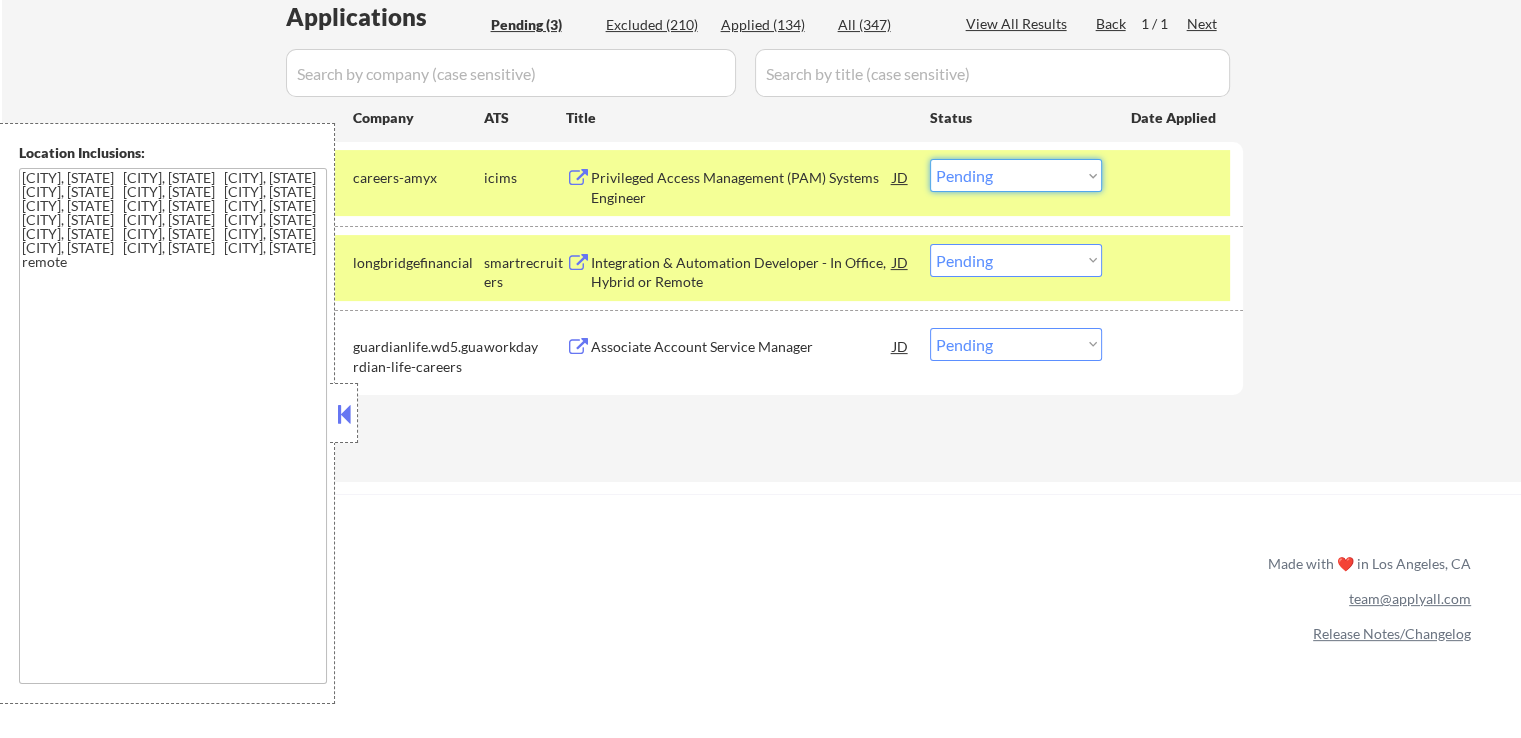 drag, startPoint x: 993, startPoint y: 172, endPoint x: 983, endPoint y: 187, distance: 18.027756 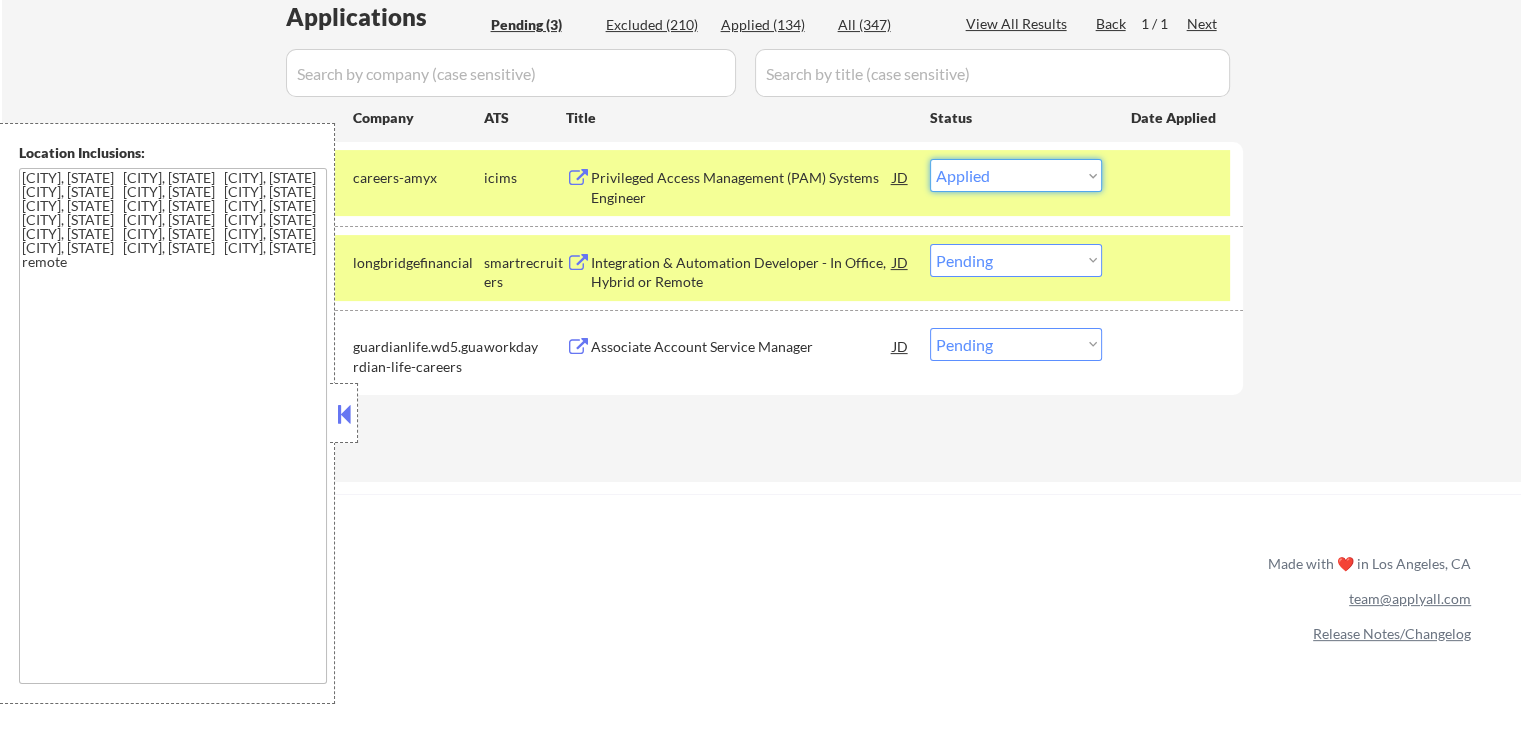 click on "Choose an option... Pending Applied Excluded (Questions) Excluded (Expired) Excluded (Location) Excluded (Bad Match) Excluded (Blocklist) Excluded (Salary) Excluded (Other)" at bounding box center (1016, 175) 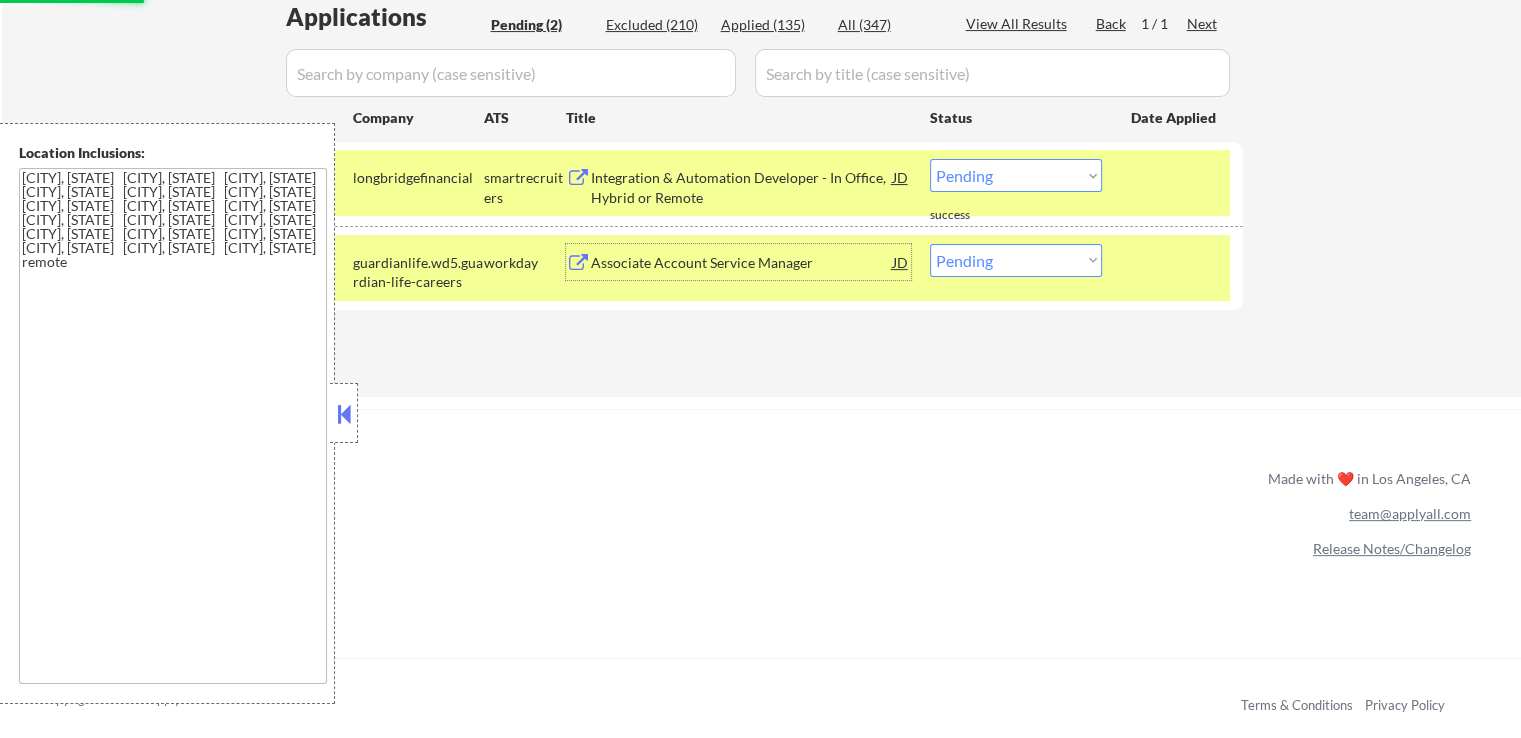 click on "Associate Account Service Manager" at bounding box center (742, 262) 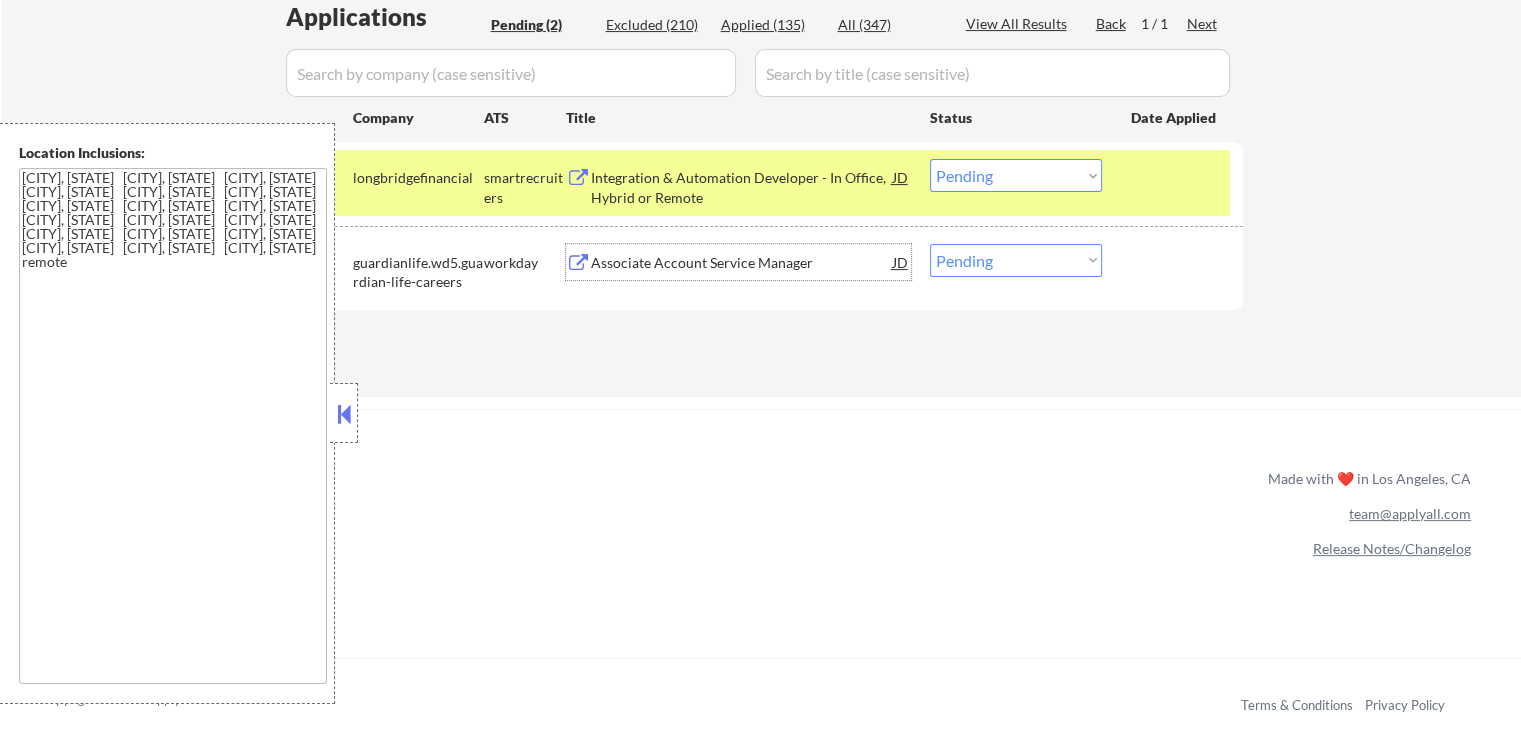 drag, startPoint x: 999, startPoint y: 170, endPoint x: 1004, endPoint y: 187, distance: 17.720045 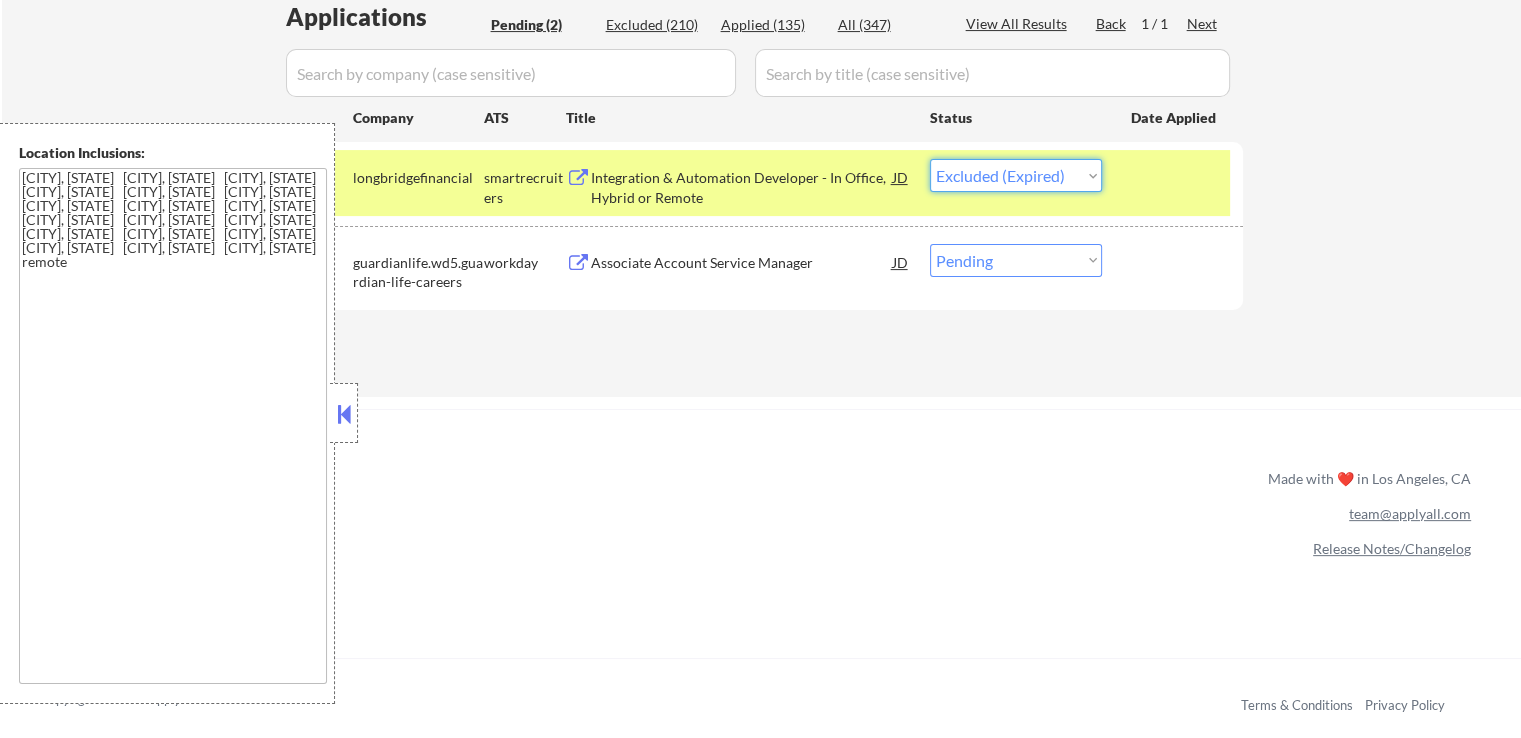 click on "Choose an option... Pending Applied Excluded (Questions) Excluded (Expired) Excluded (Location) Excluded (Bad Match) Excluded (Blocklist) Excluded (Salary) Excluded (Other)" at bounding box center [1016, 175] 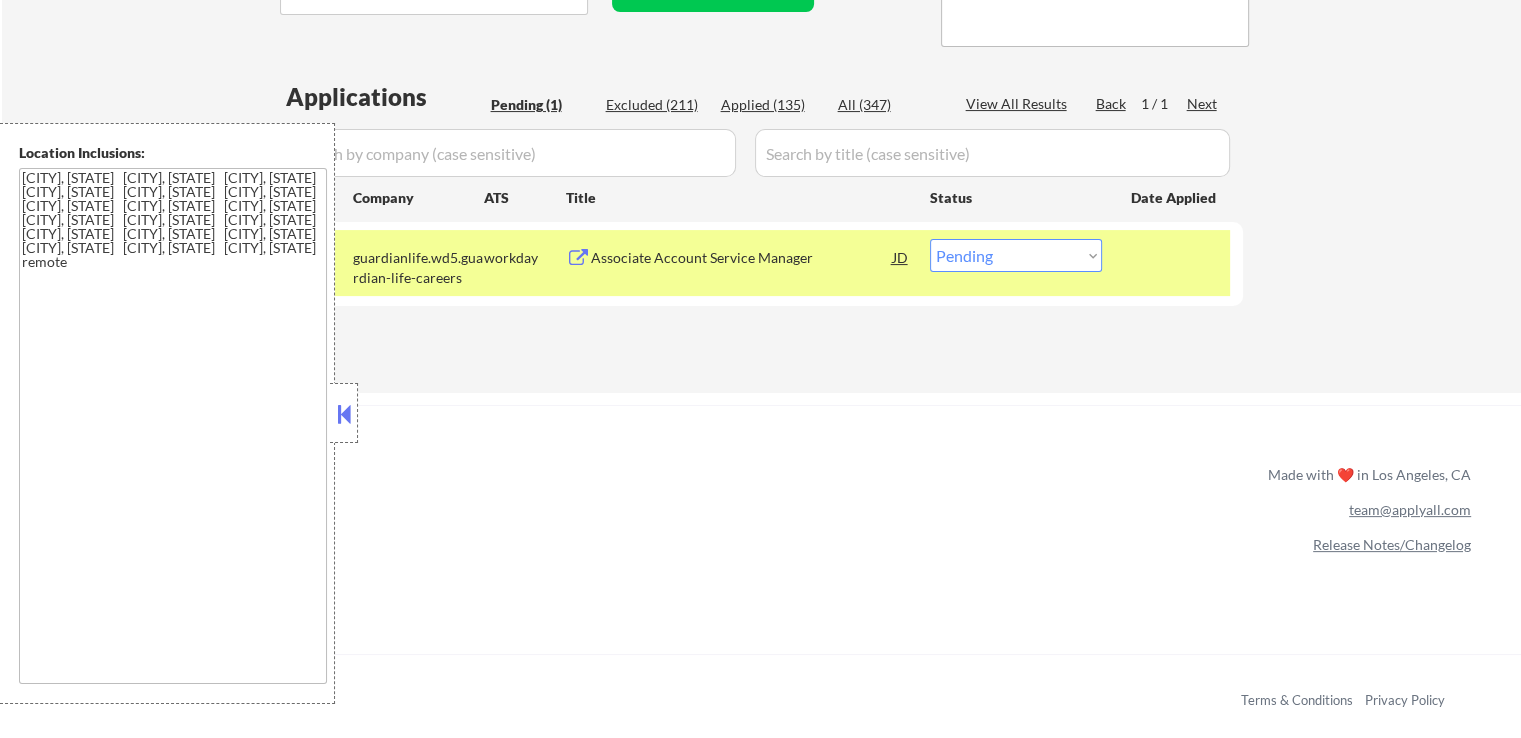 scroll, scrollTop: 300, scrollLeft: 0, axis: vertical 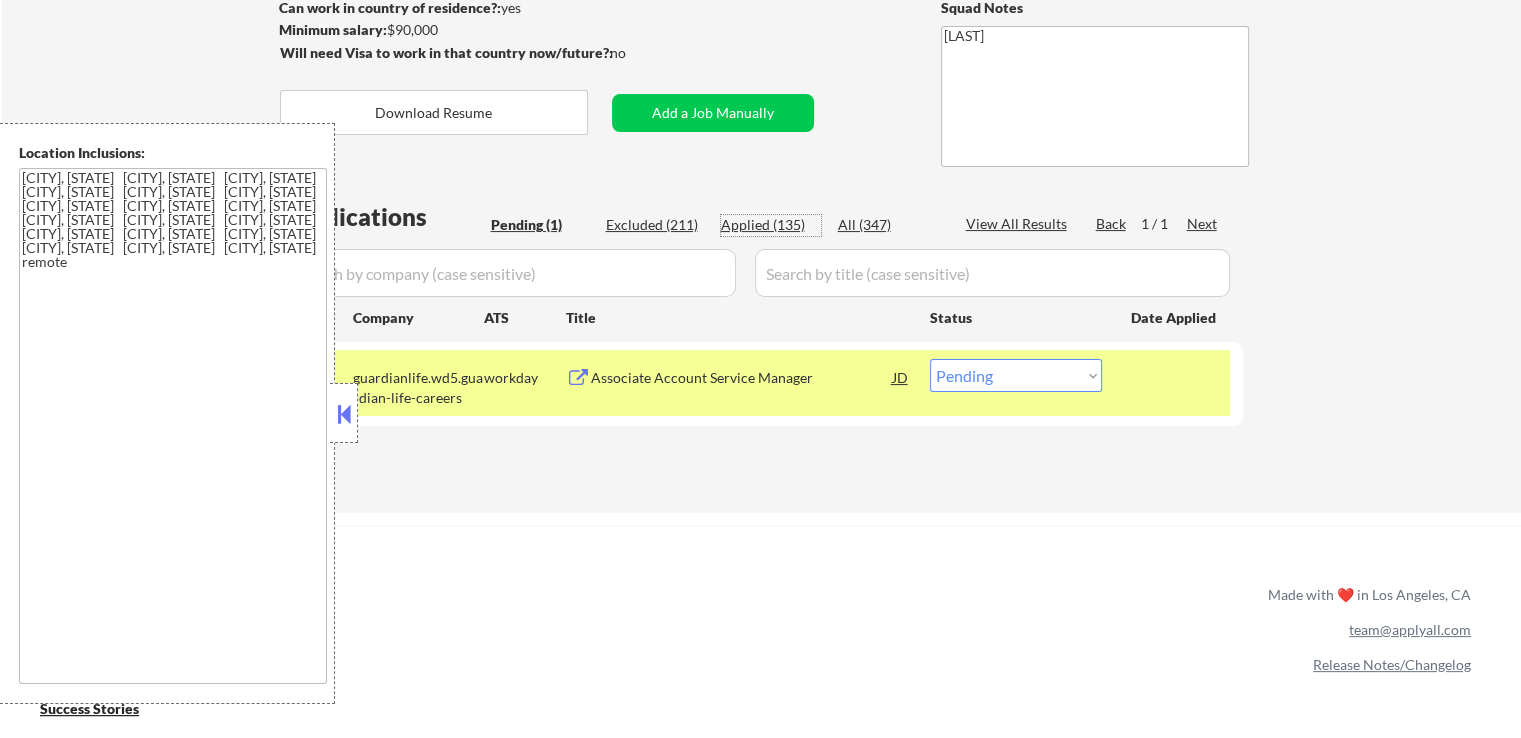 click on "Applied (135)" at bounding box center [771, 225] 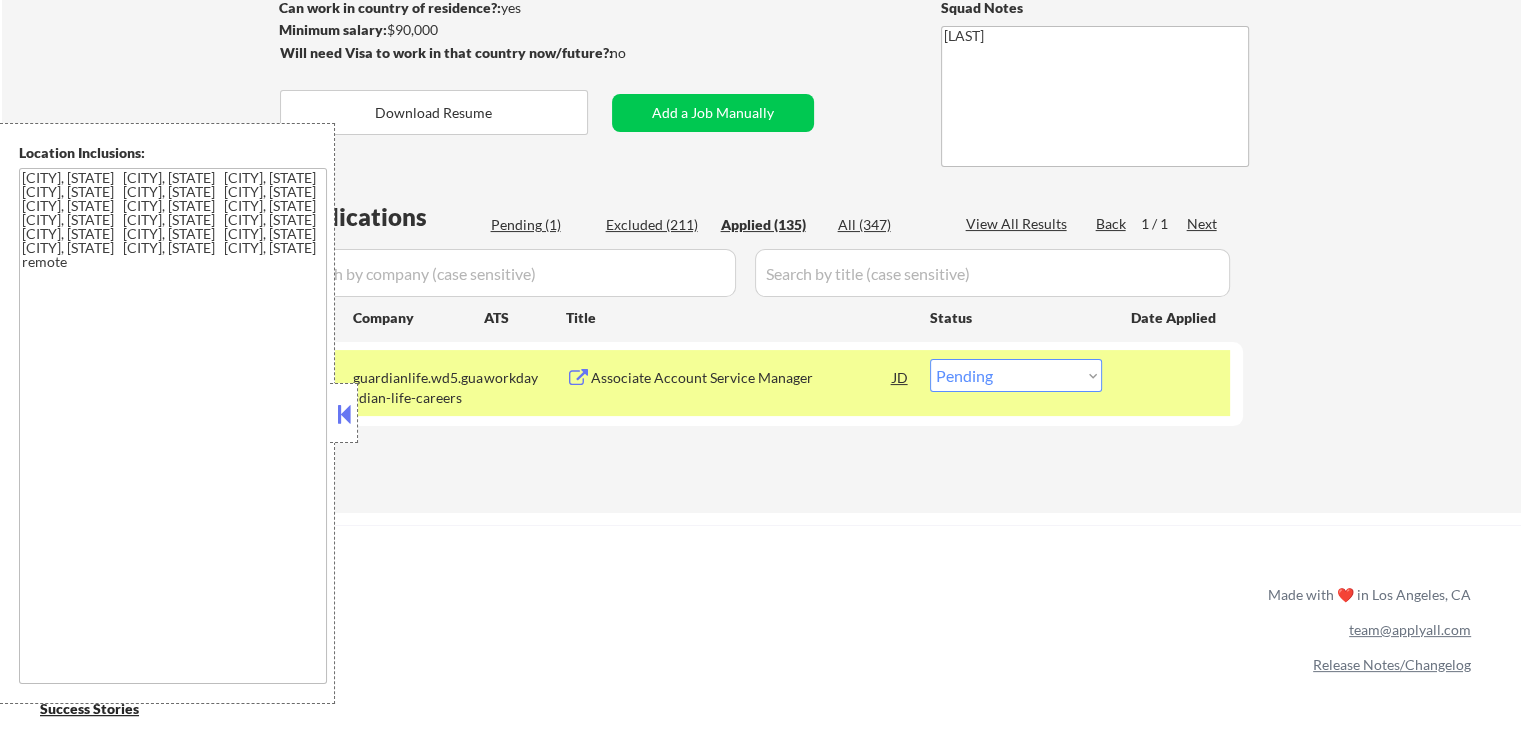 select on ""applied"" 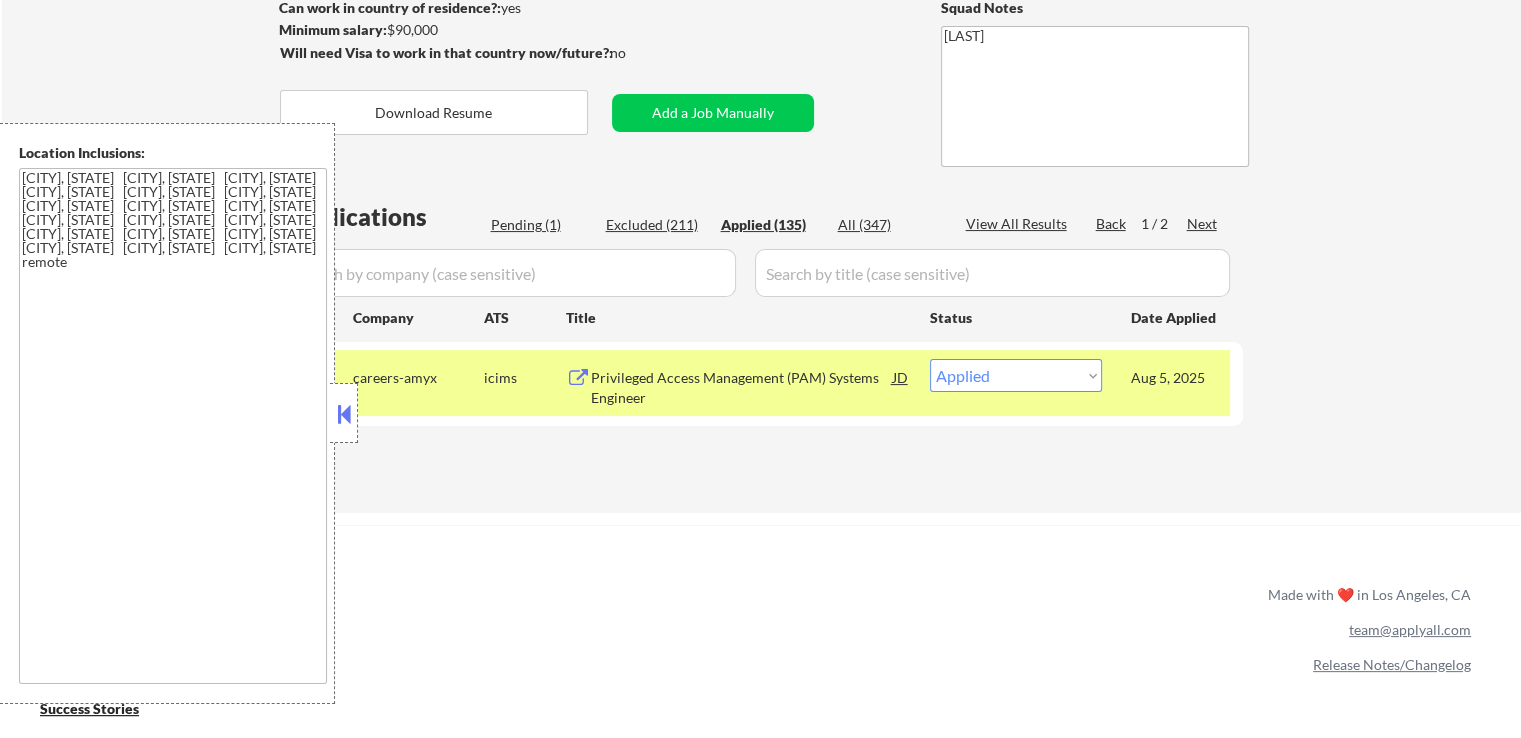 select on ""applied"" 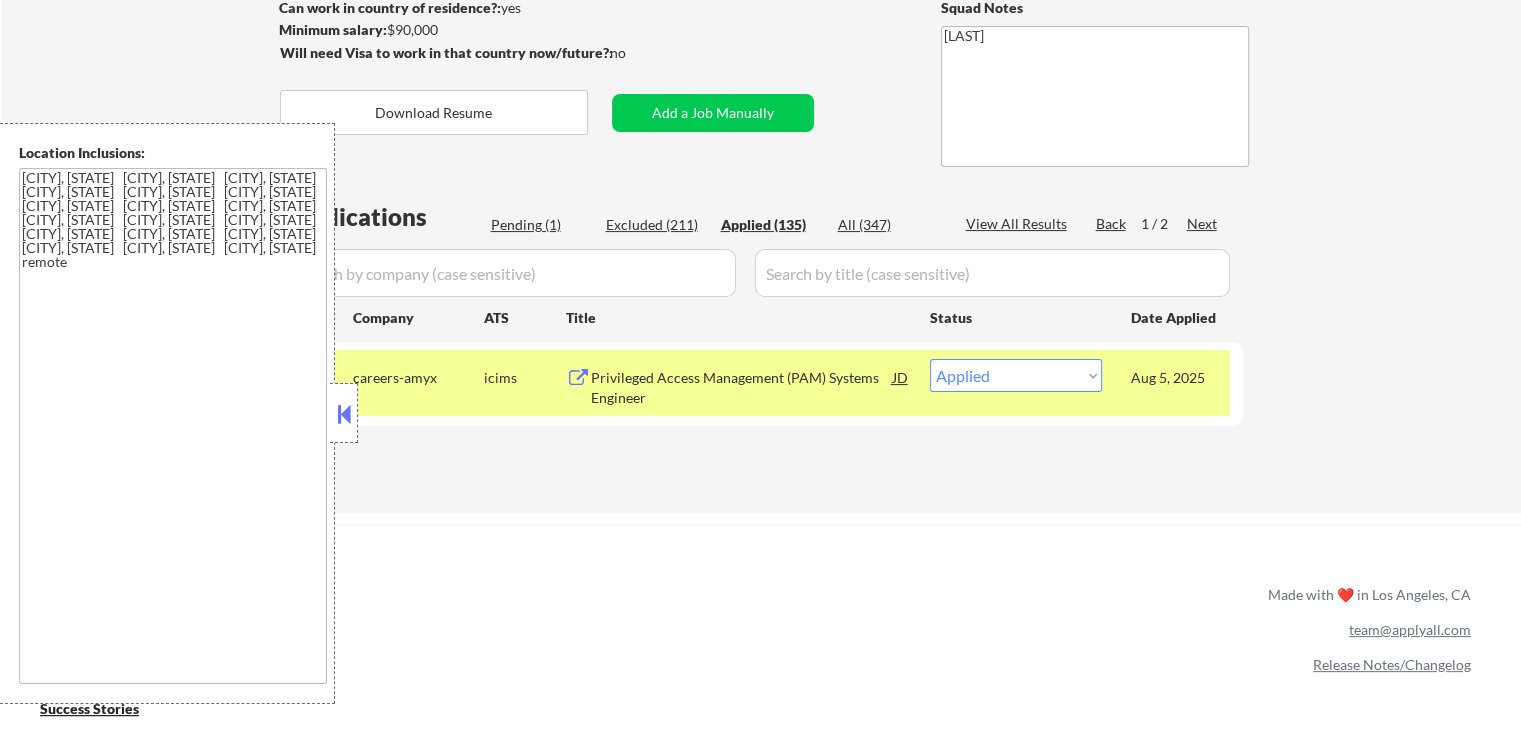 select on ""applied"" 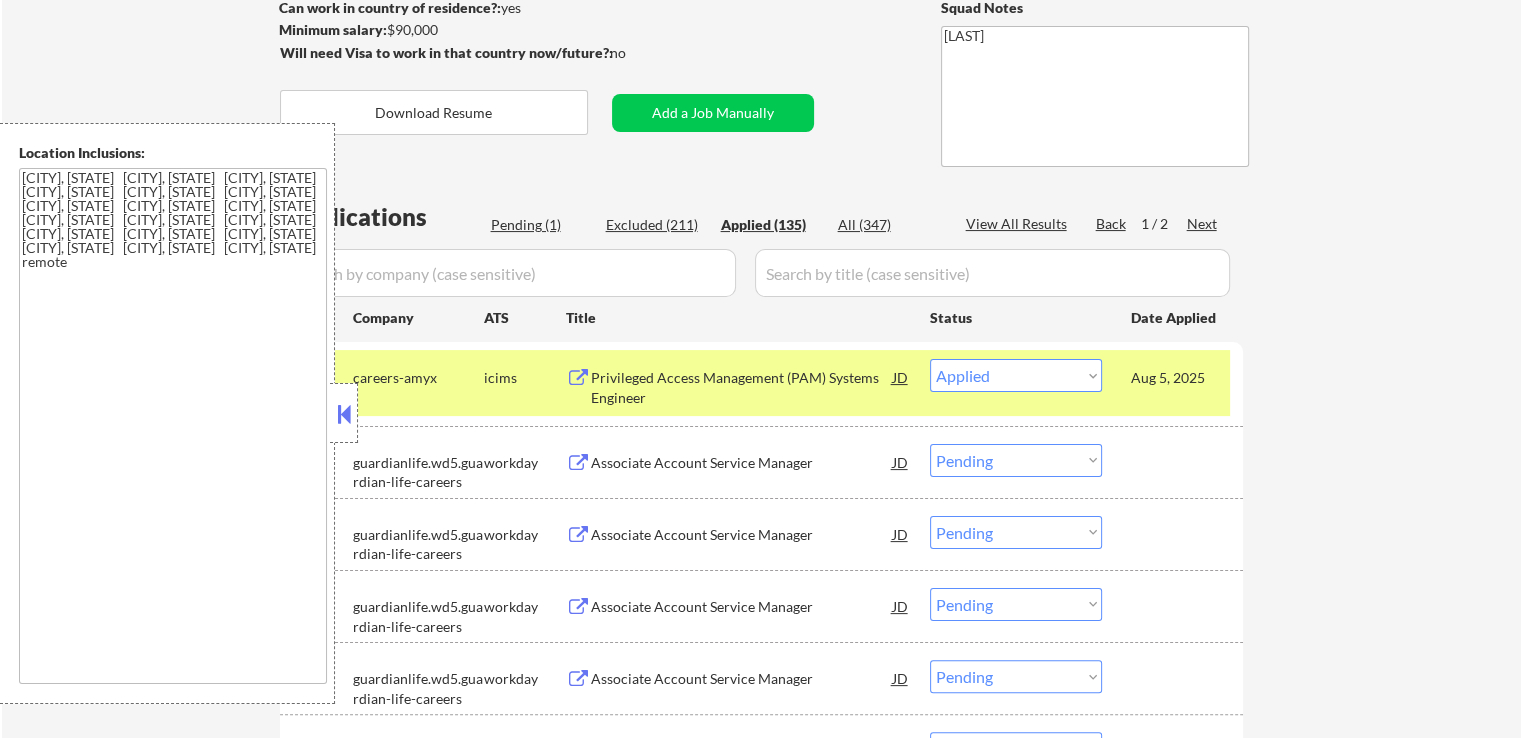 select on ""applied"" 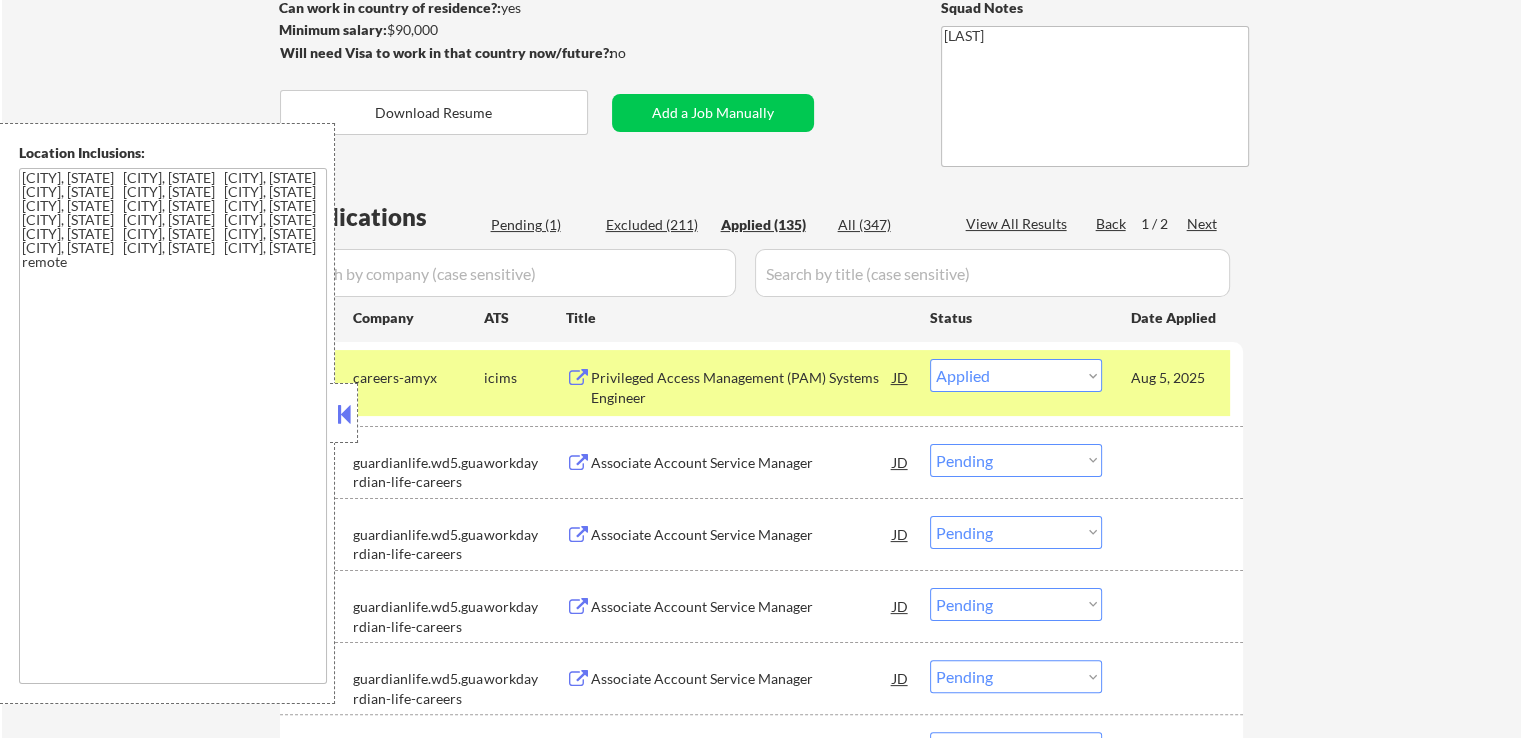 select on ""applied"" 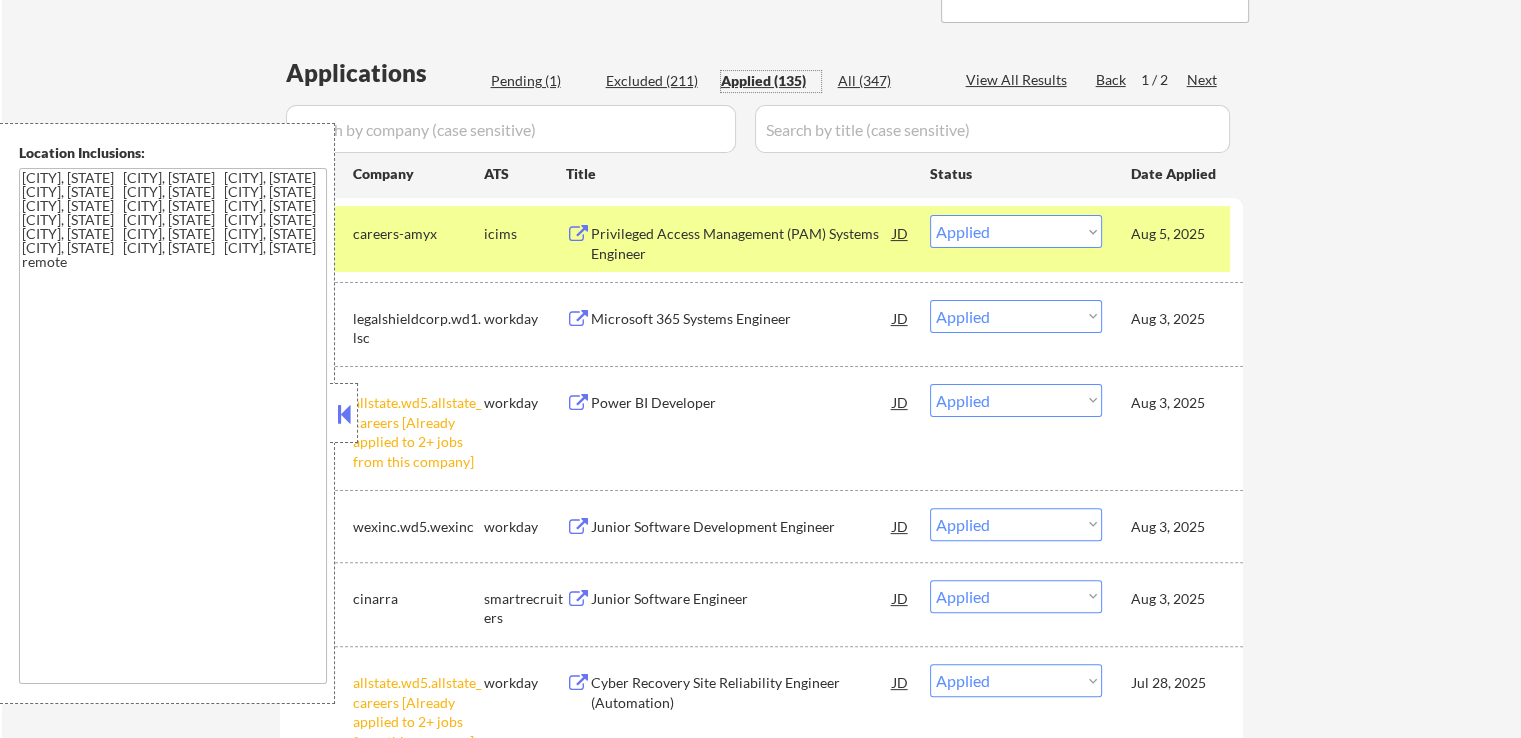 scroll, scrollTop: 400, scrollLeft: 0, axis: vertical 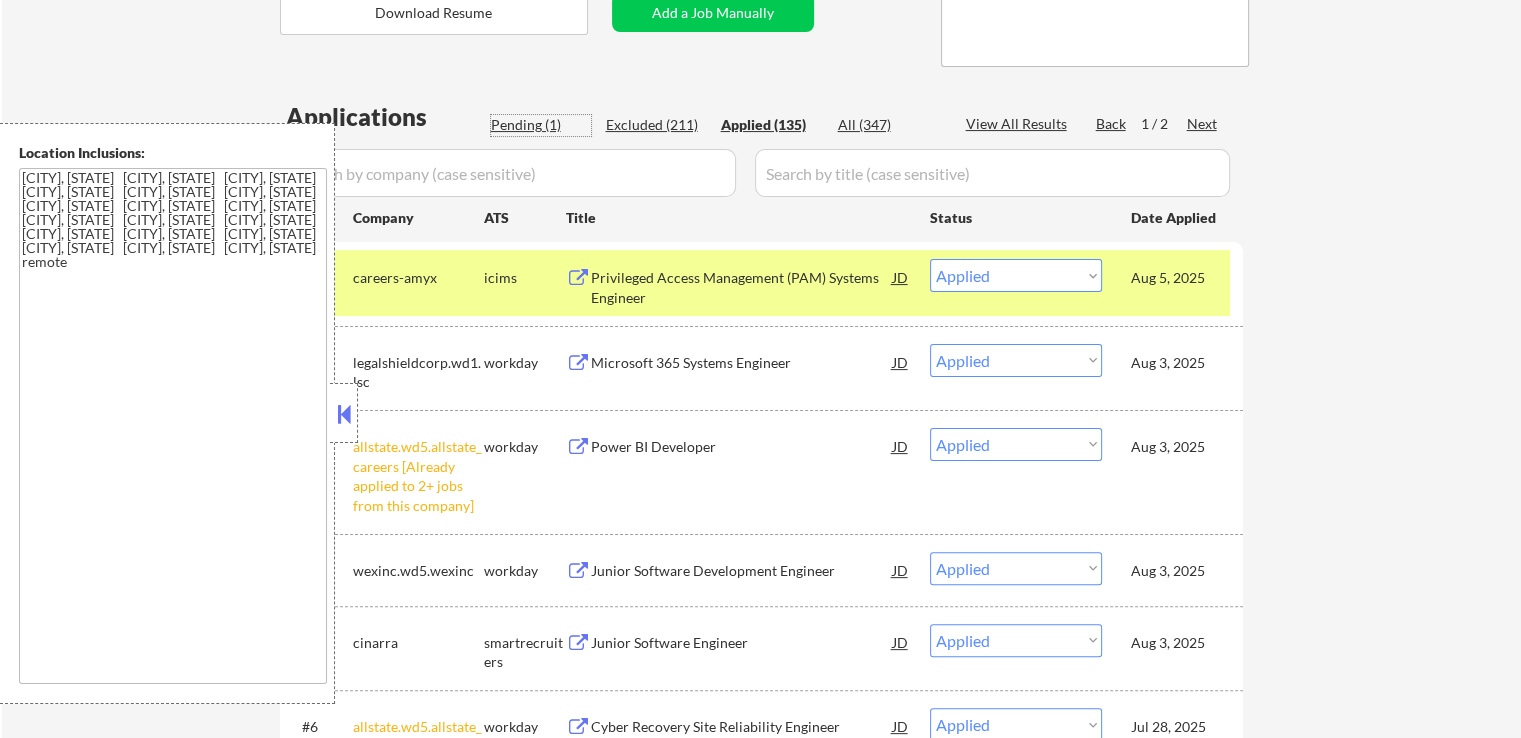 click on "Pending (1)" at bounding box center (541, 125) 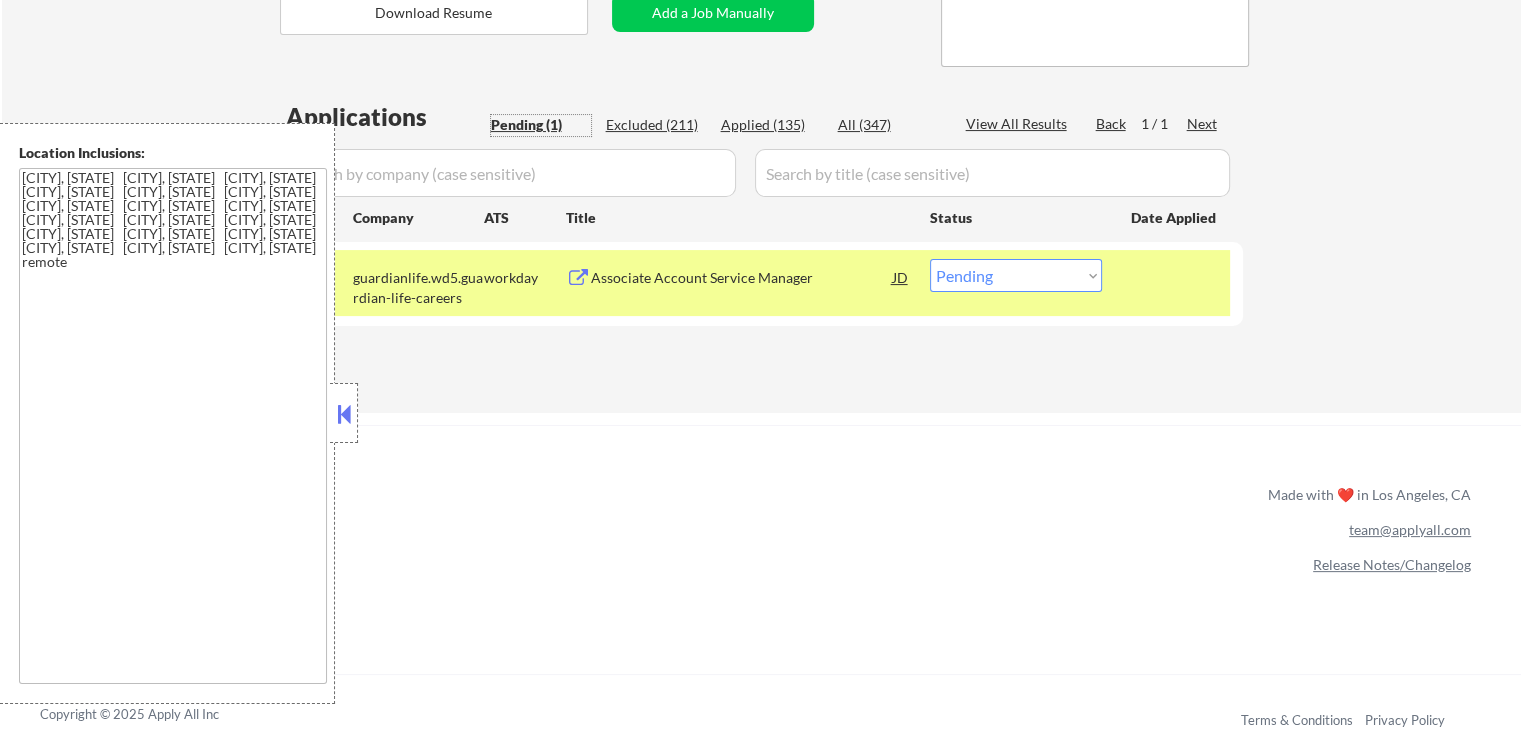 drag, startPoint x: 1009, startPoint y: 265, endPoint x: 1009, endPoint y: 278, distance: 13 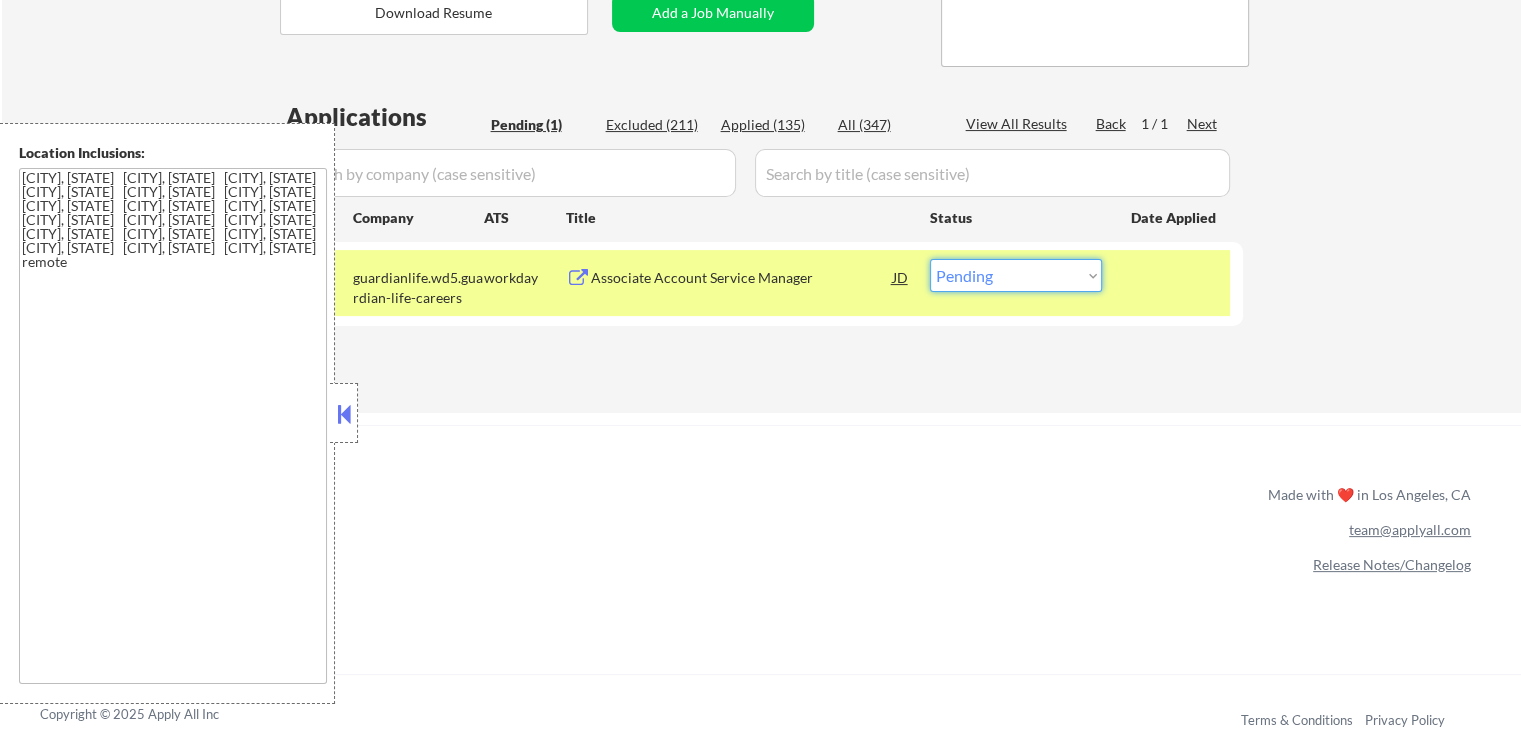 select on ""excluded__salary_"" 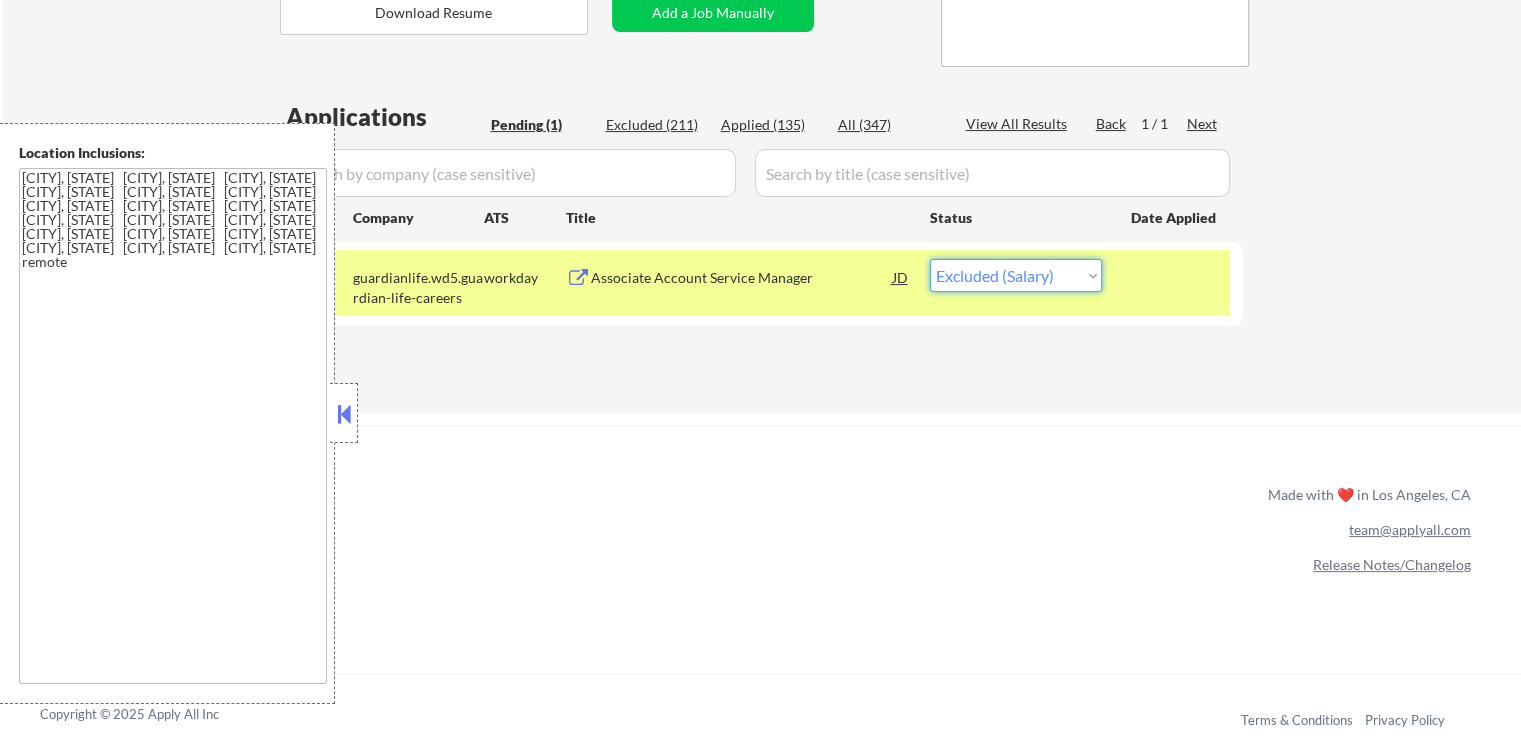click on "Choose an option... Pending Applied Excluded (Questions) Excluded (Expired) Excluded (Location) Excluded (Bad Match) Excluded (Blocklist) Excluded (Salary) Excluded (Other)" at bounding box center [1016, 275] 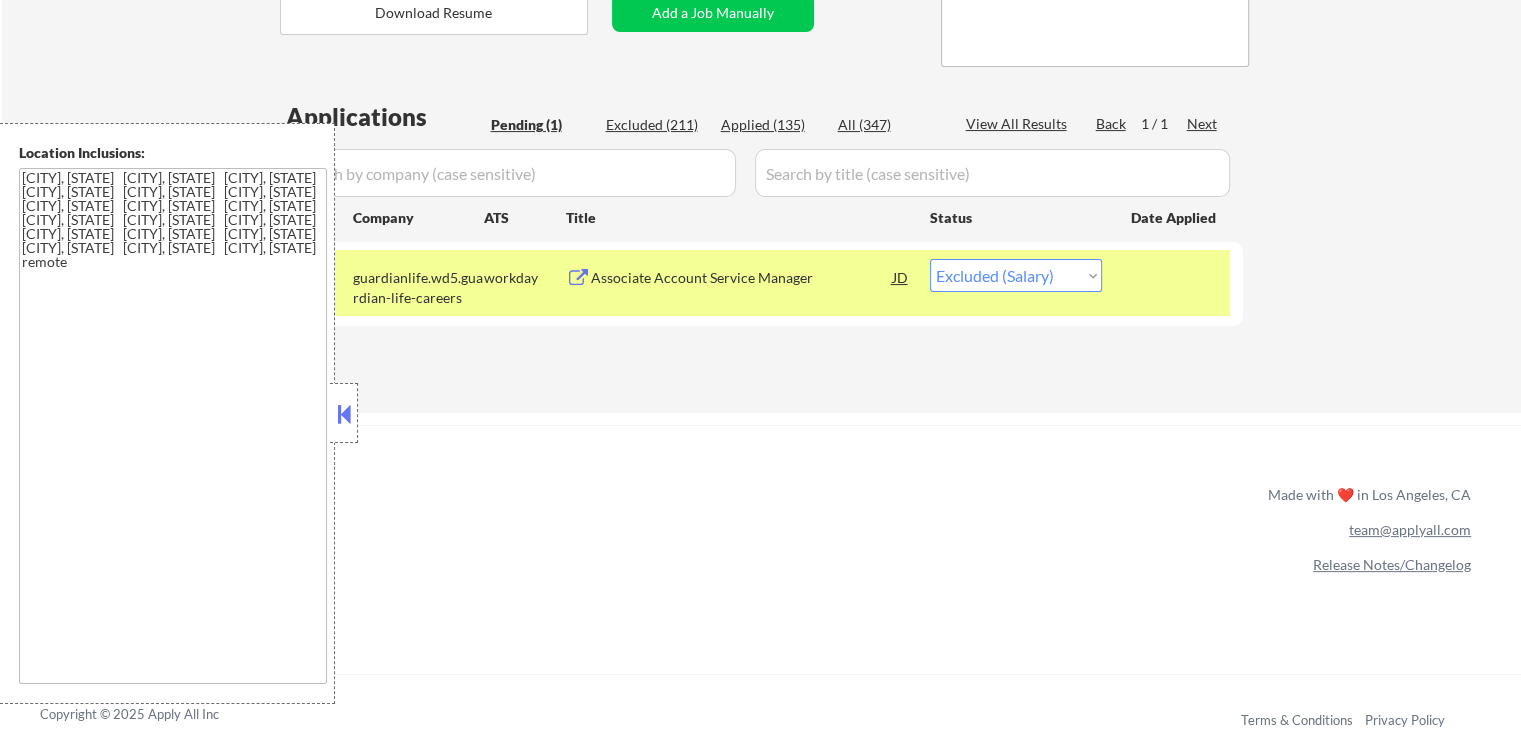click on "ApplyAll Refer & earn free applications 👯‍♀️ Buy ApplyAll as a gift 🎁 About ApplyAll Success Stories Made with ❤️ in [CITY], [STATE] [EMAIL] Release Notes/Changelog Copyright © 2025 Apply All Inc Terms & Conditions      Privacy Policy" at bounding box center [760, 597] 